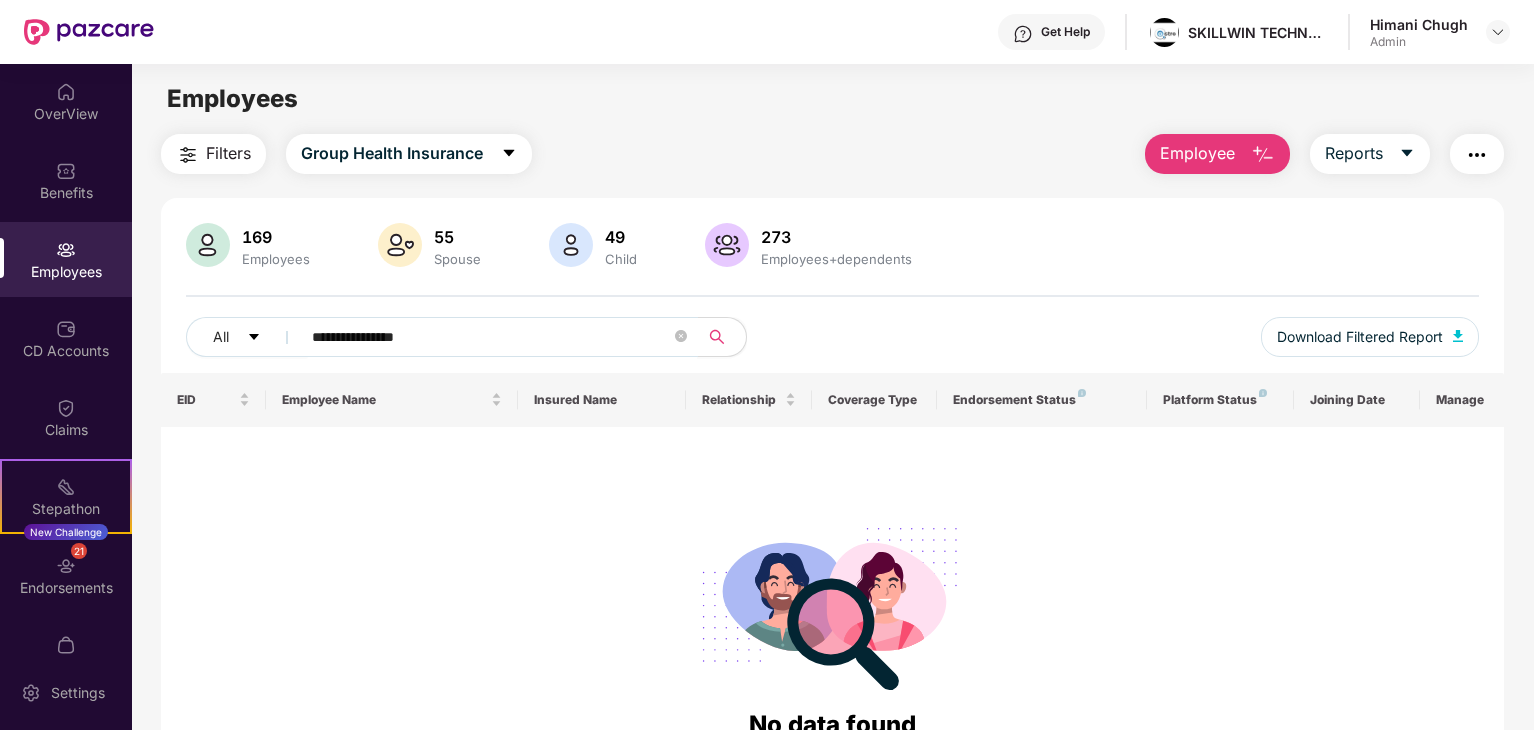 scroll, scrollTop: 0, scrollLeft: 0, axis: both 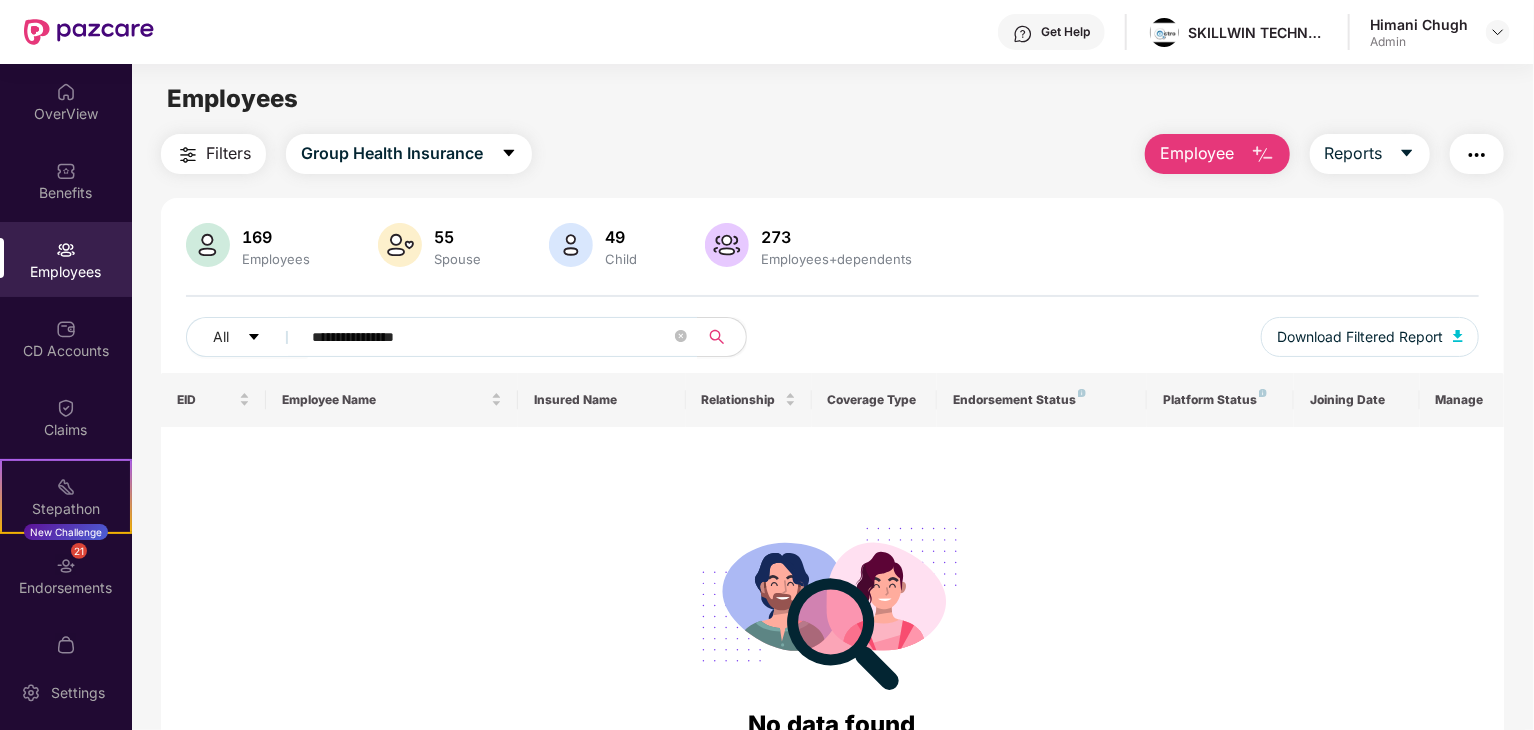 click on "Employee" at bounding box center (1197, 153) 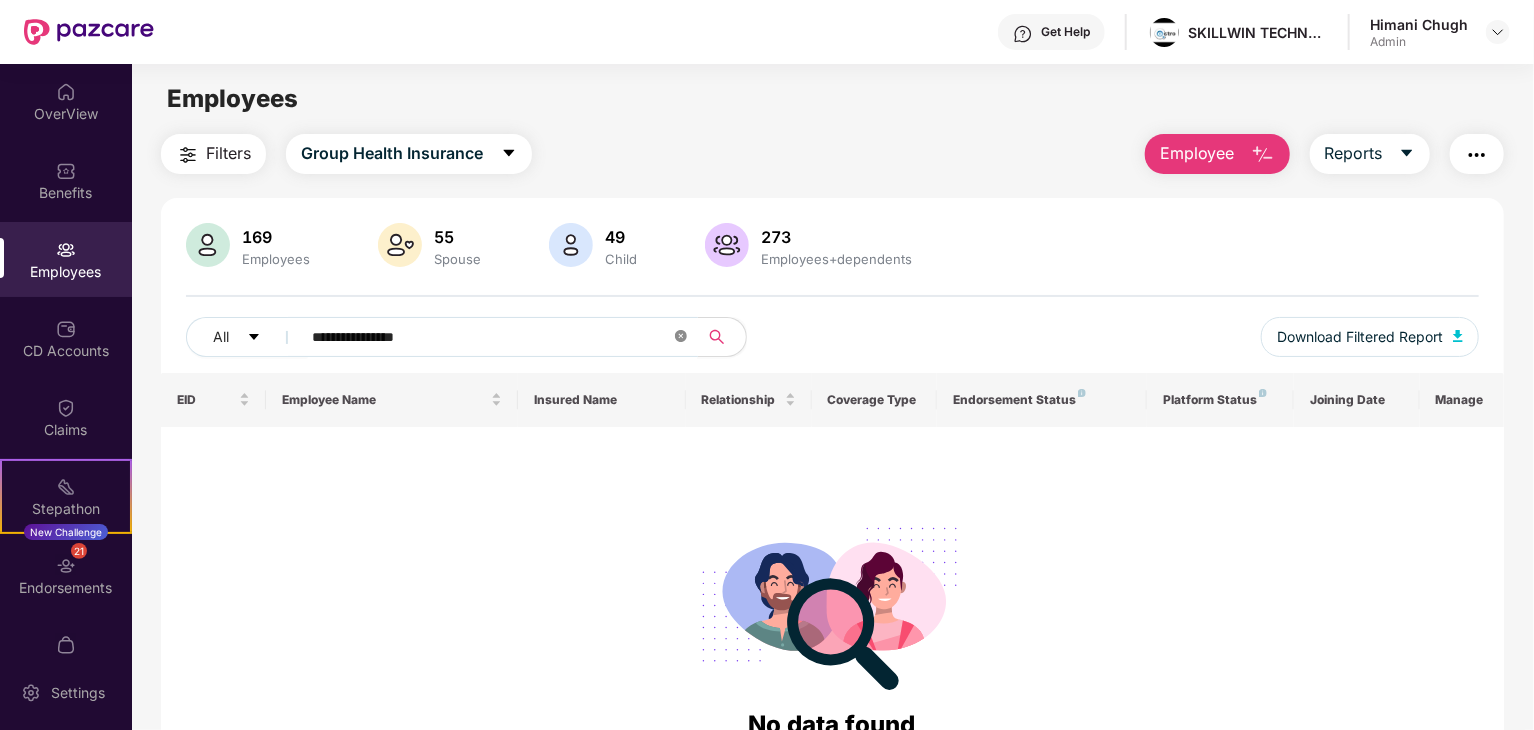 click 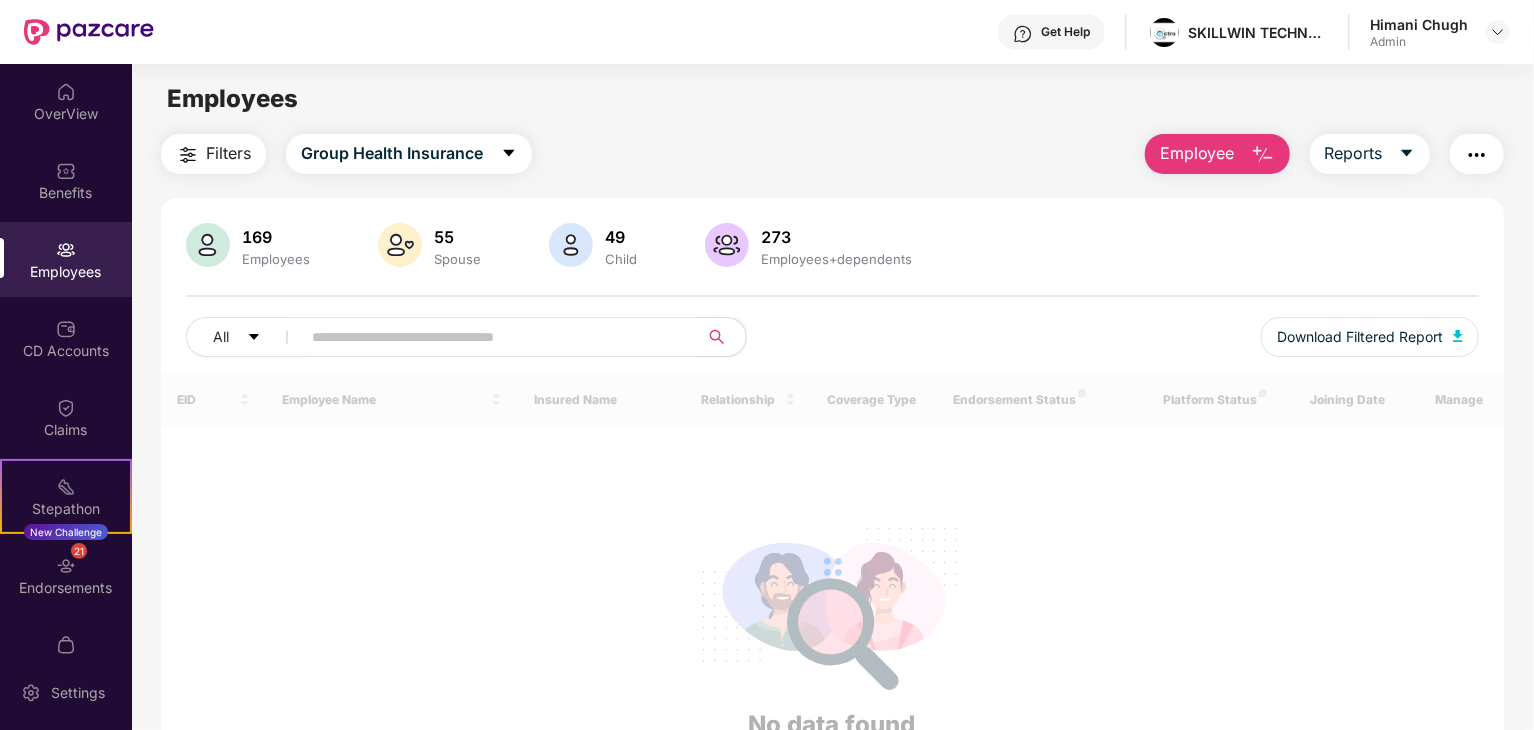 click on "Employee" at bounding box center [1197, 153] 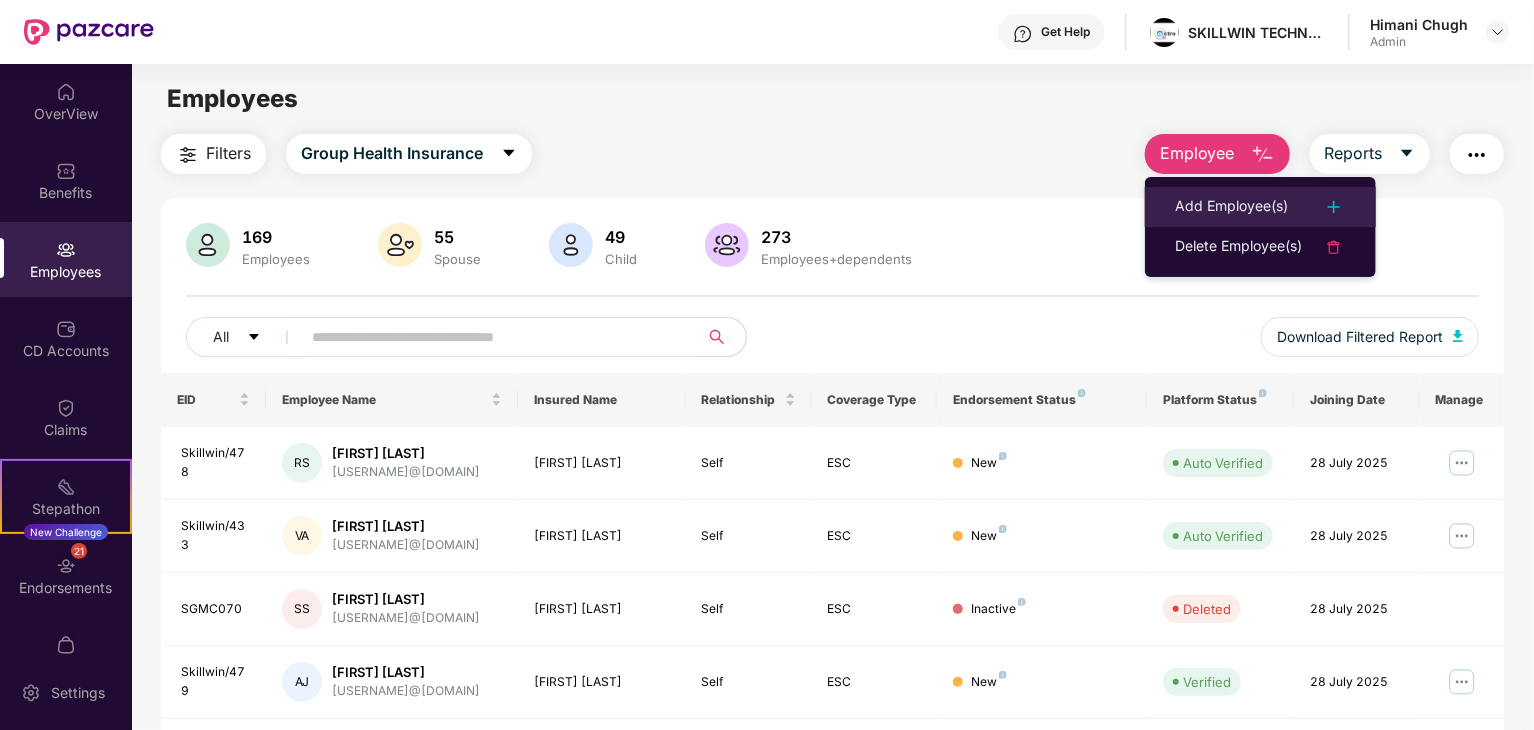 click on "Add Employee(s)" at bounding box center [1231, 207] 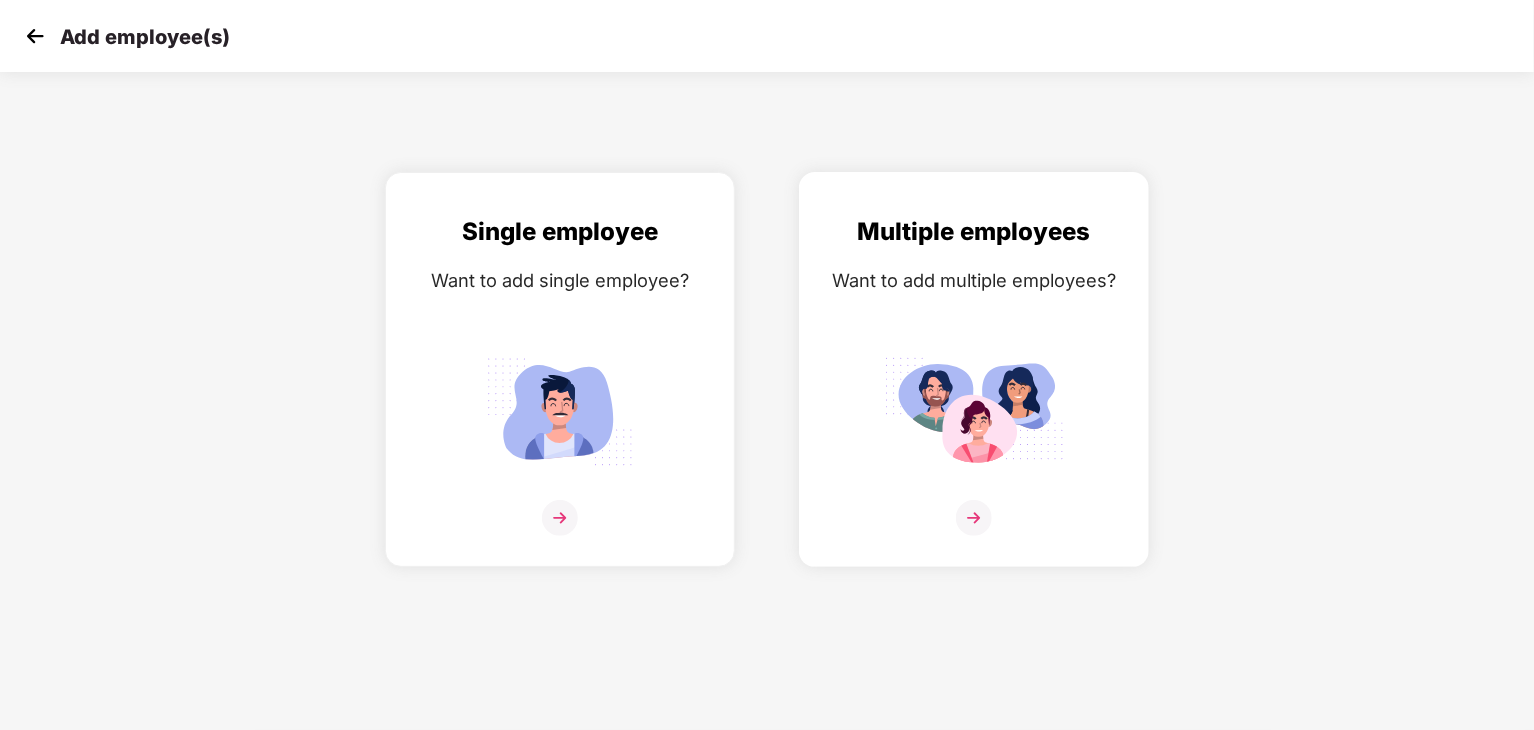click on "Multiple employees Want to add multiple employees?" at bounding box center [974, 387] 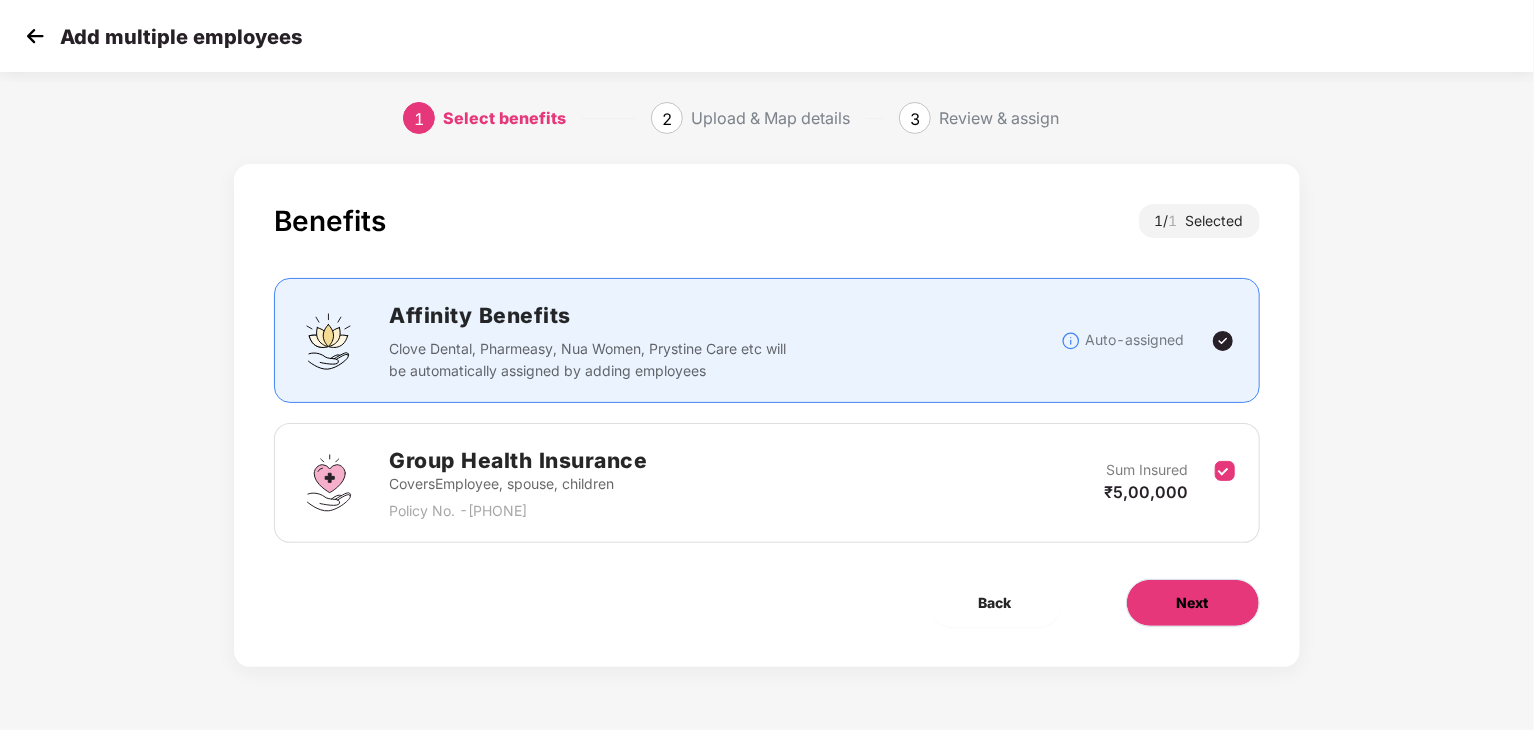 click on "Next" at bounding box center [1193, 603] 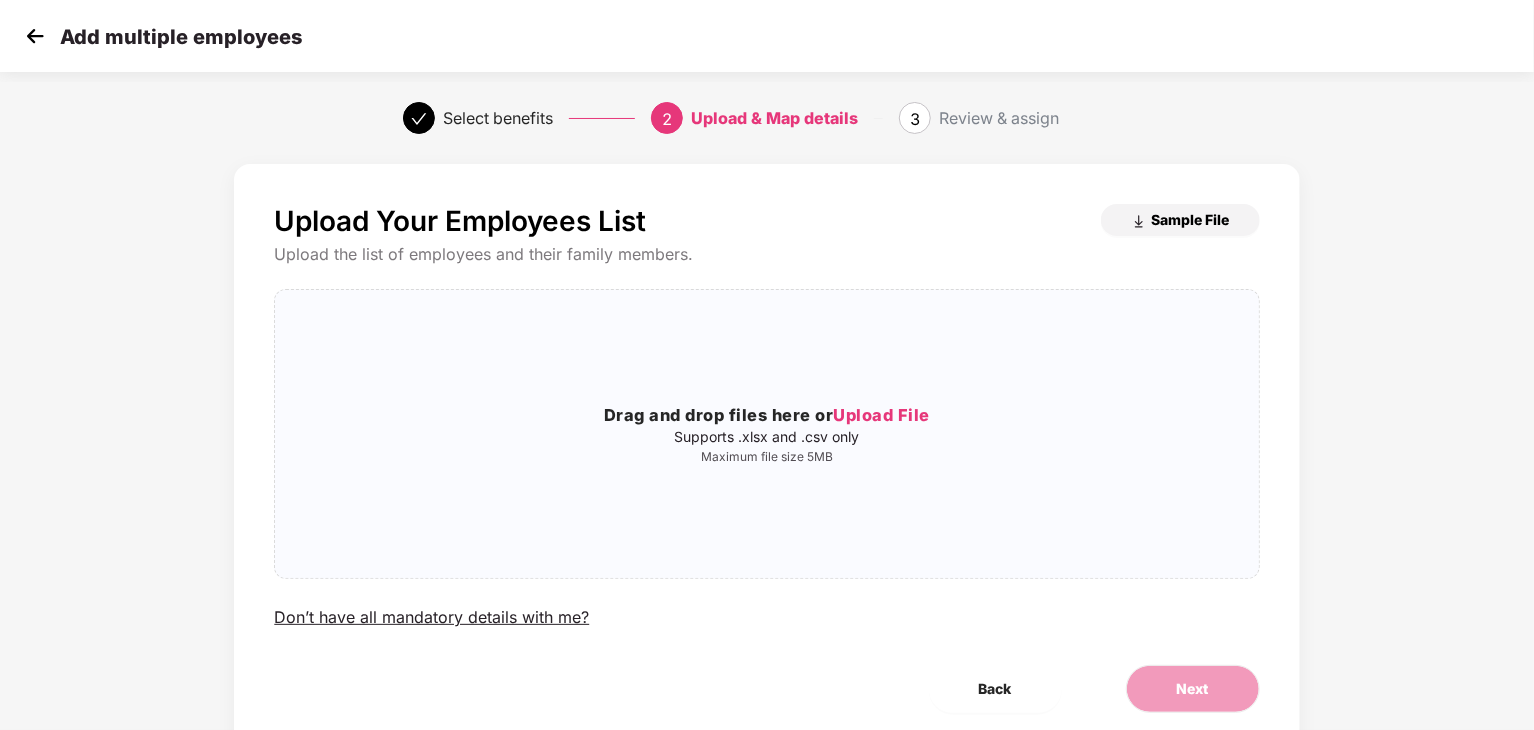 click on "Sample File" at bounding box center (1191, 219) 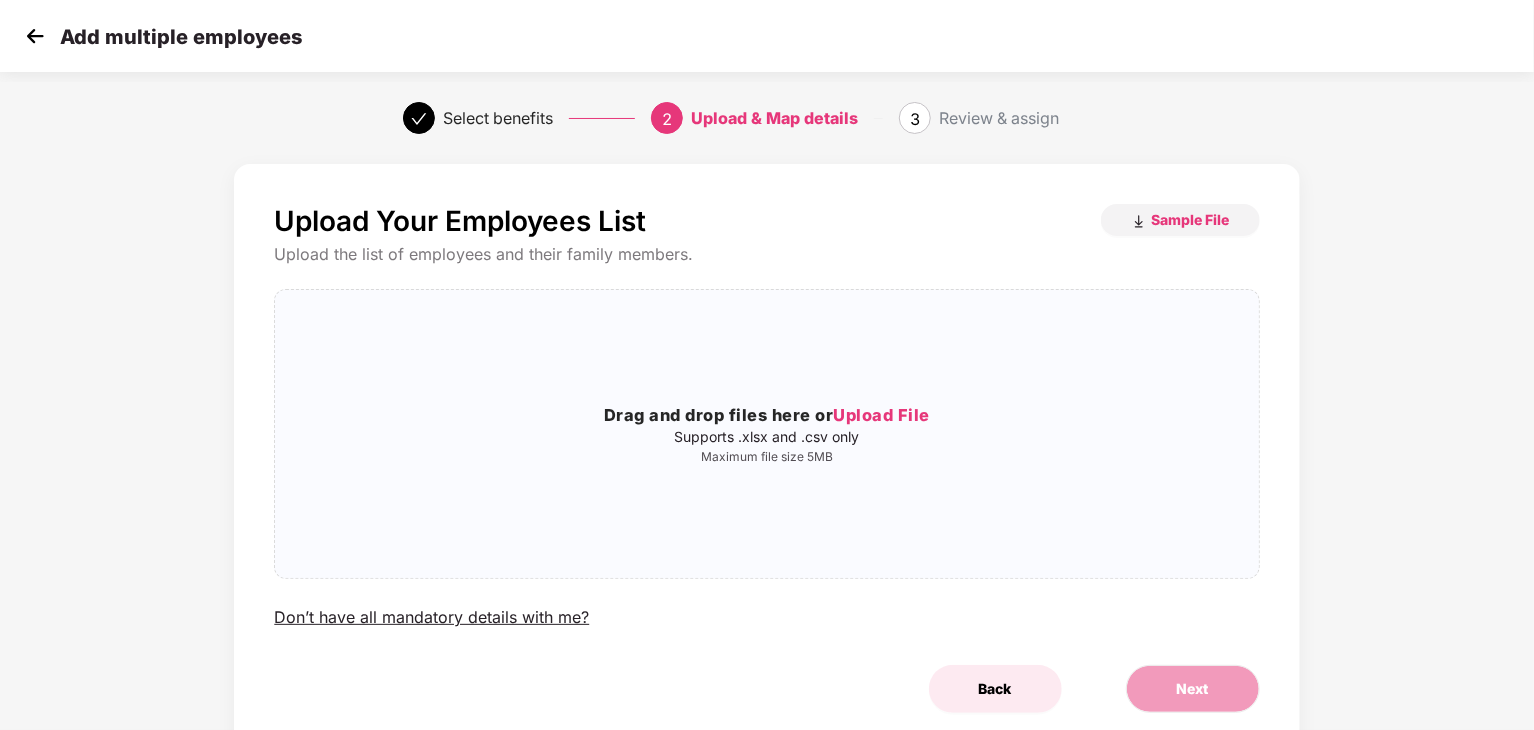 click on "Back" at bounding box center (995, 689) 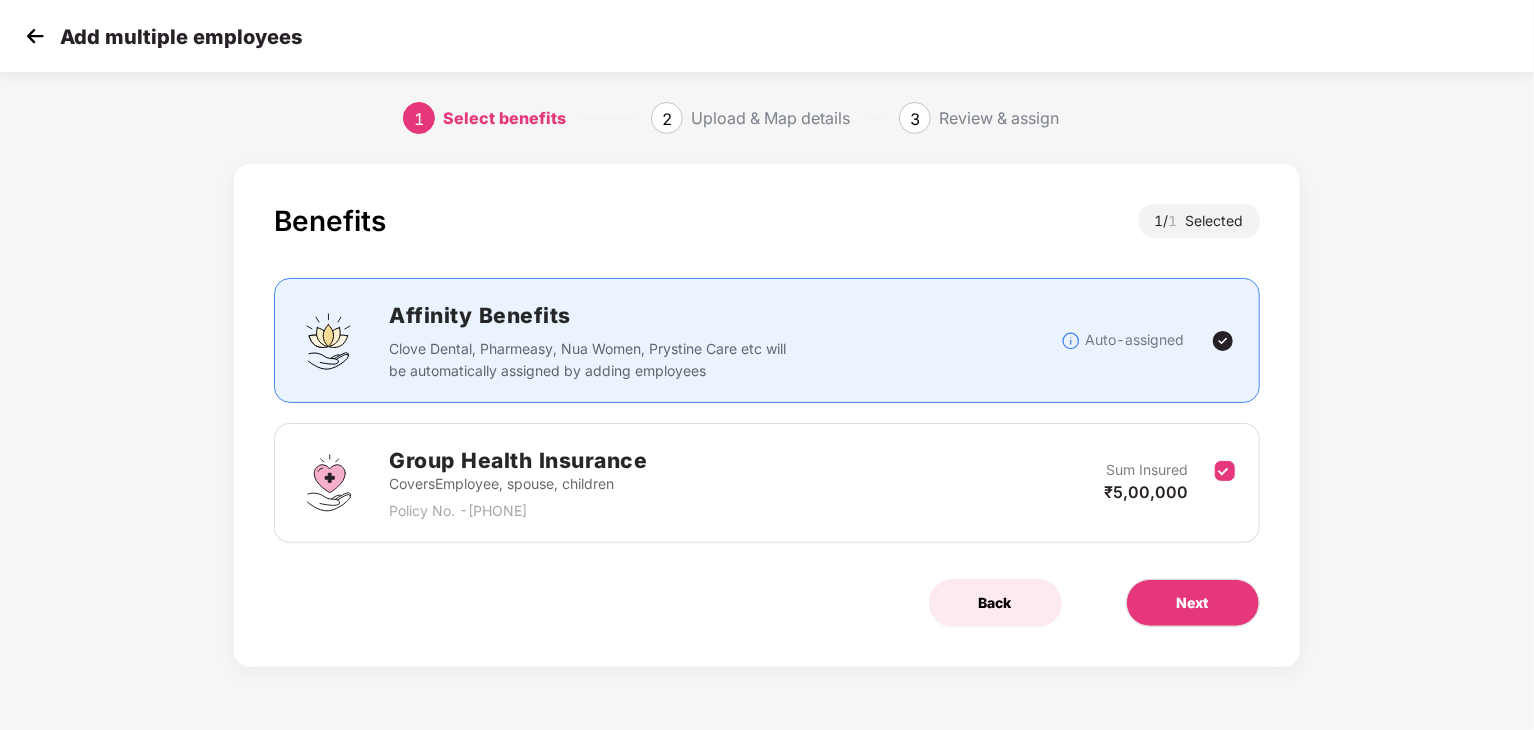 click on "Back" at bounding box center [995, 603] 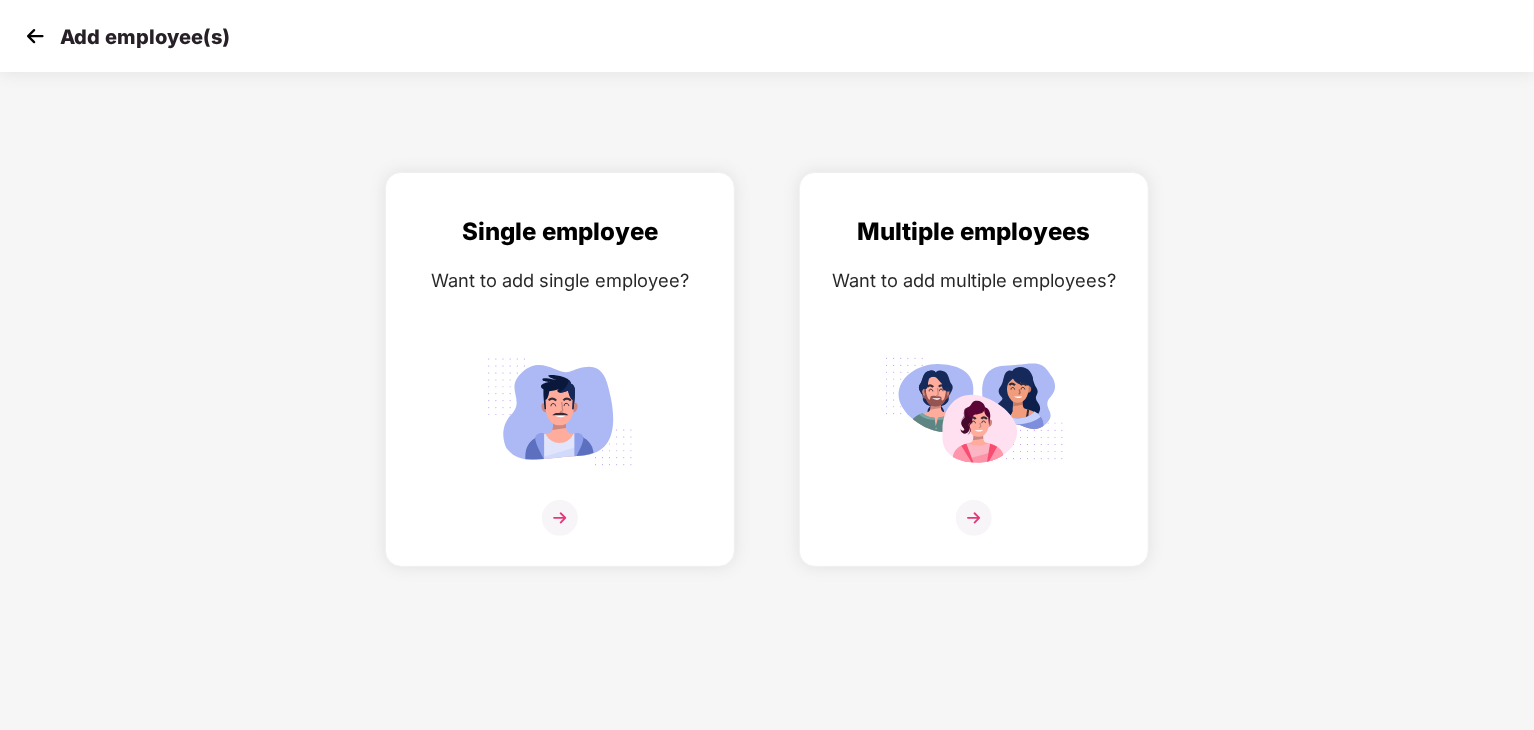 click at bounding box center [35, 36] 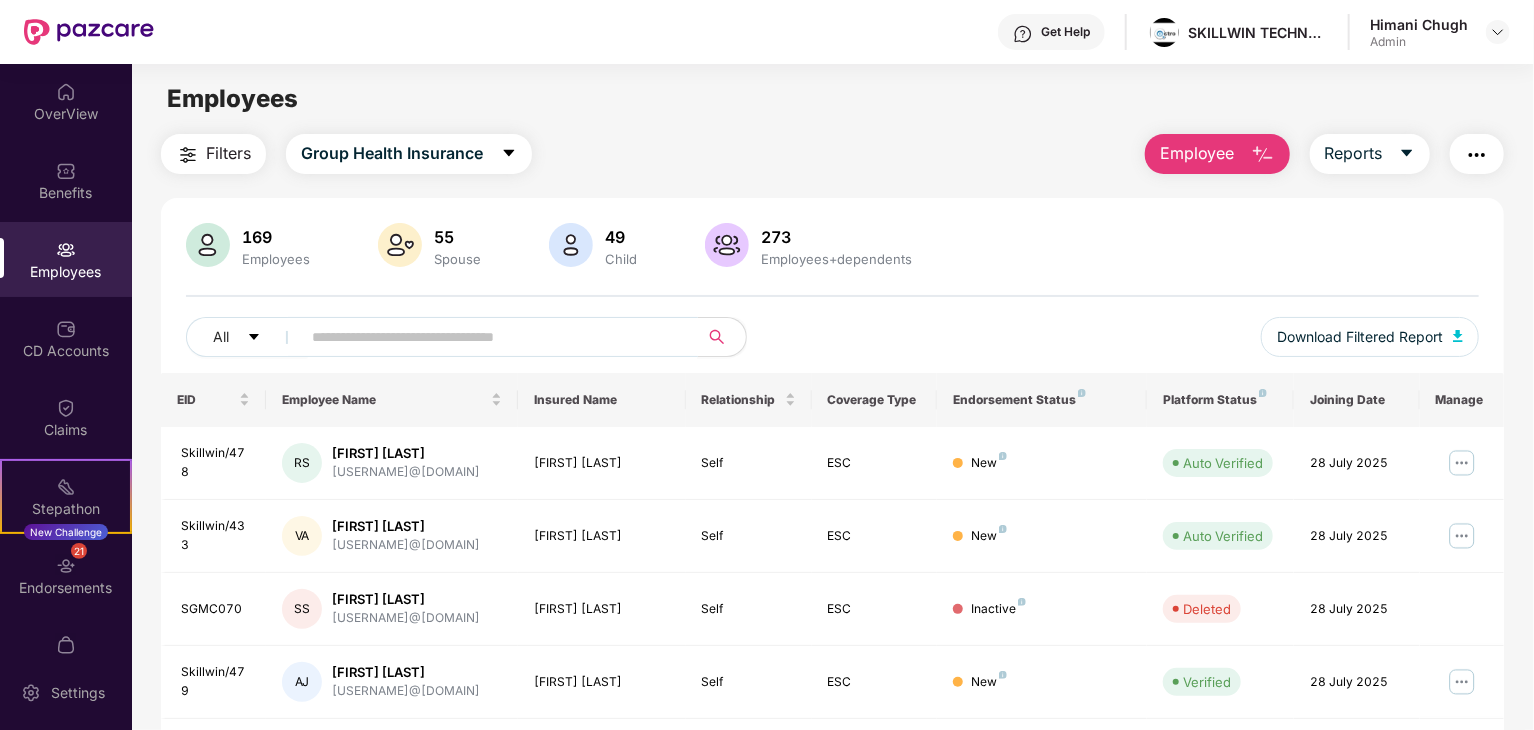 click at bounding box center [491, 337] 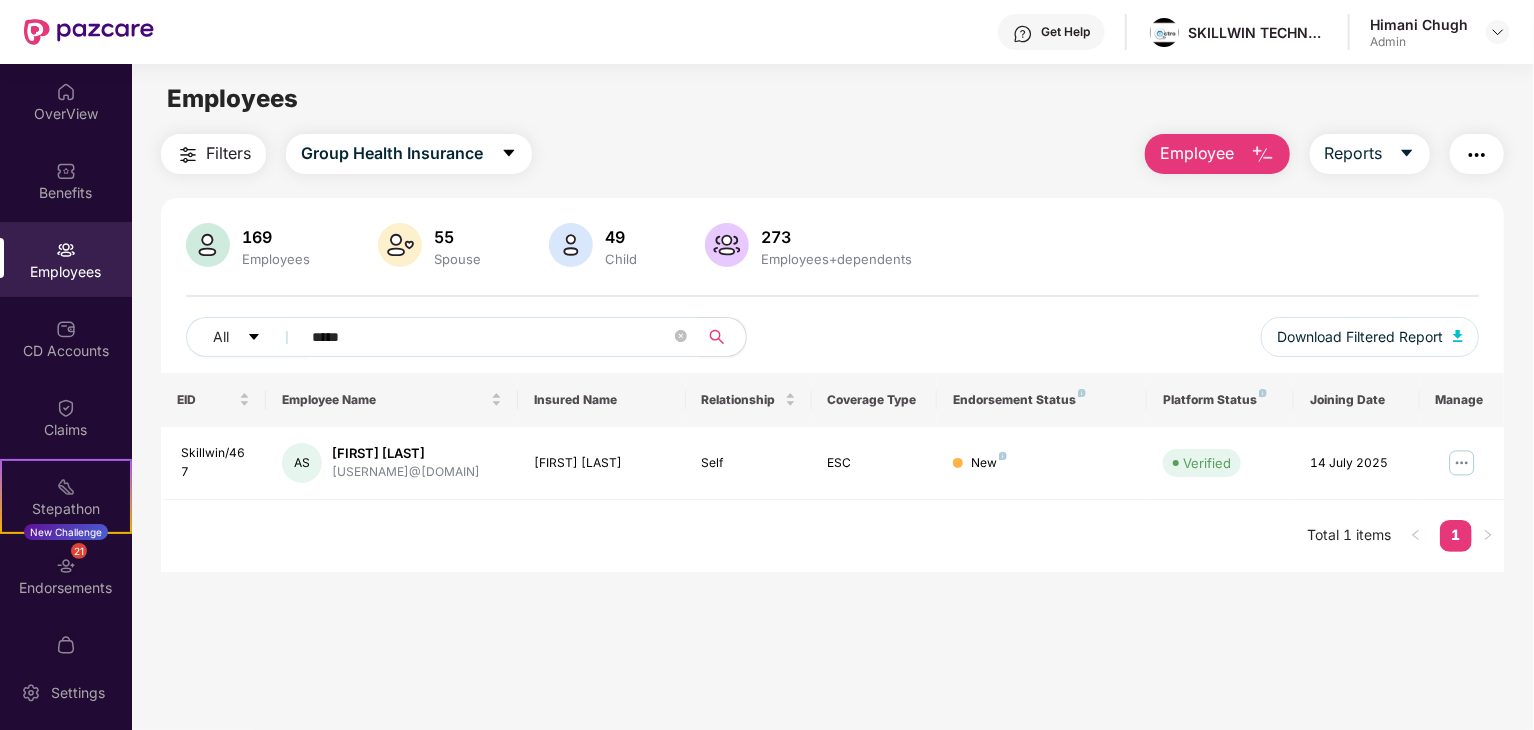 click on "*****" at bounding box center [491, 337] 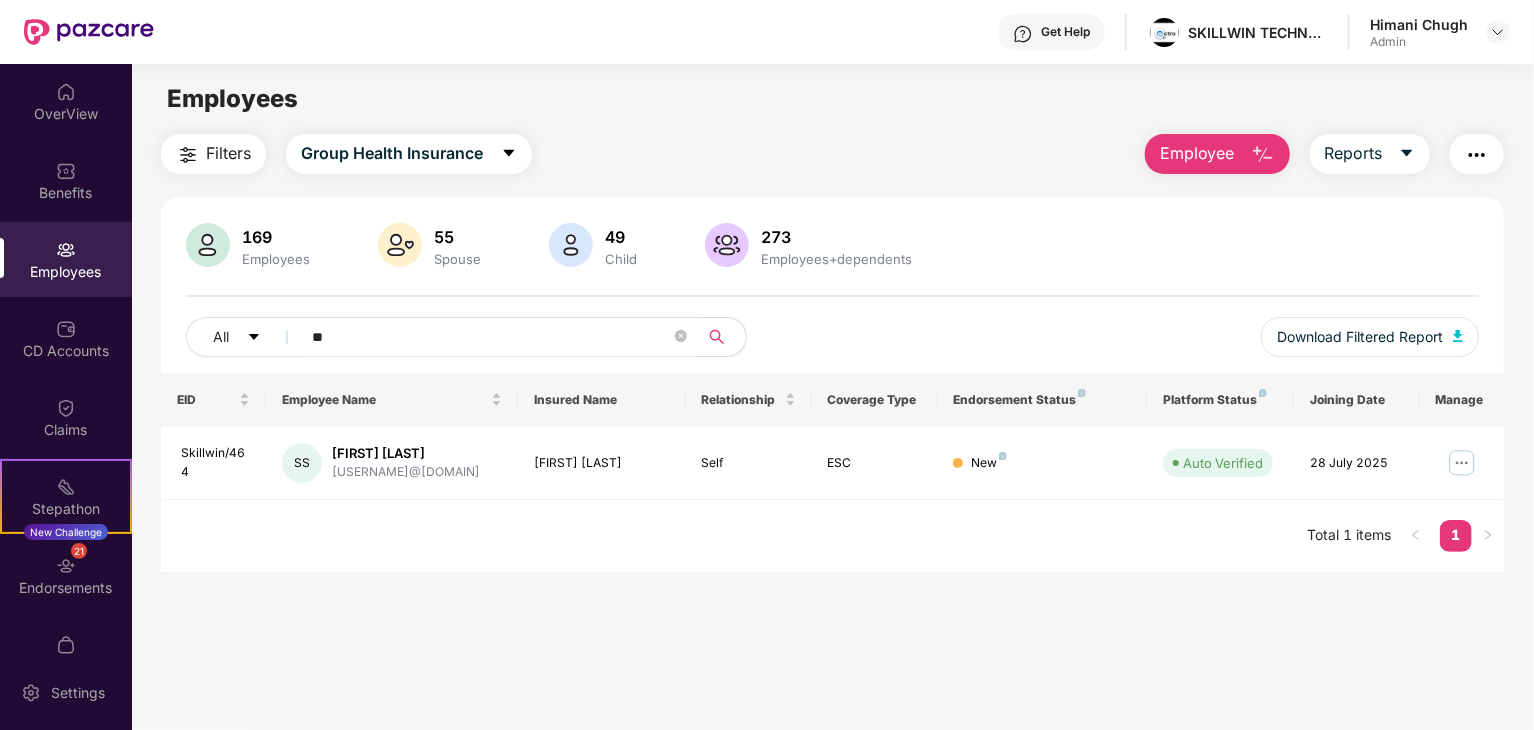 type on "*" 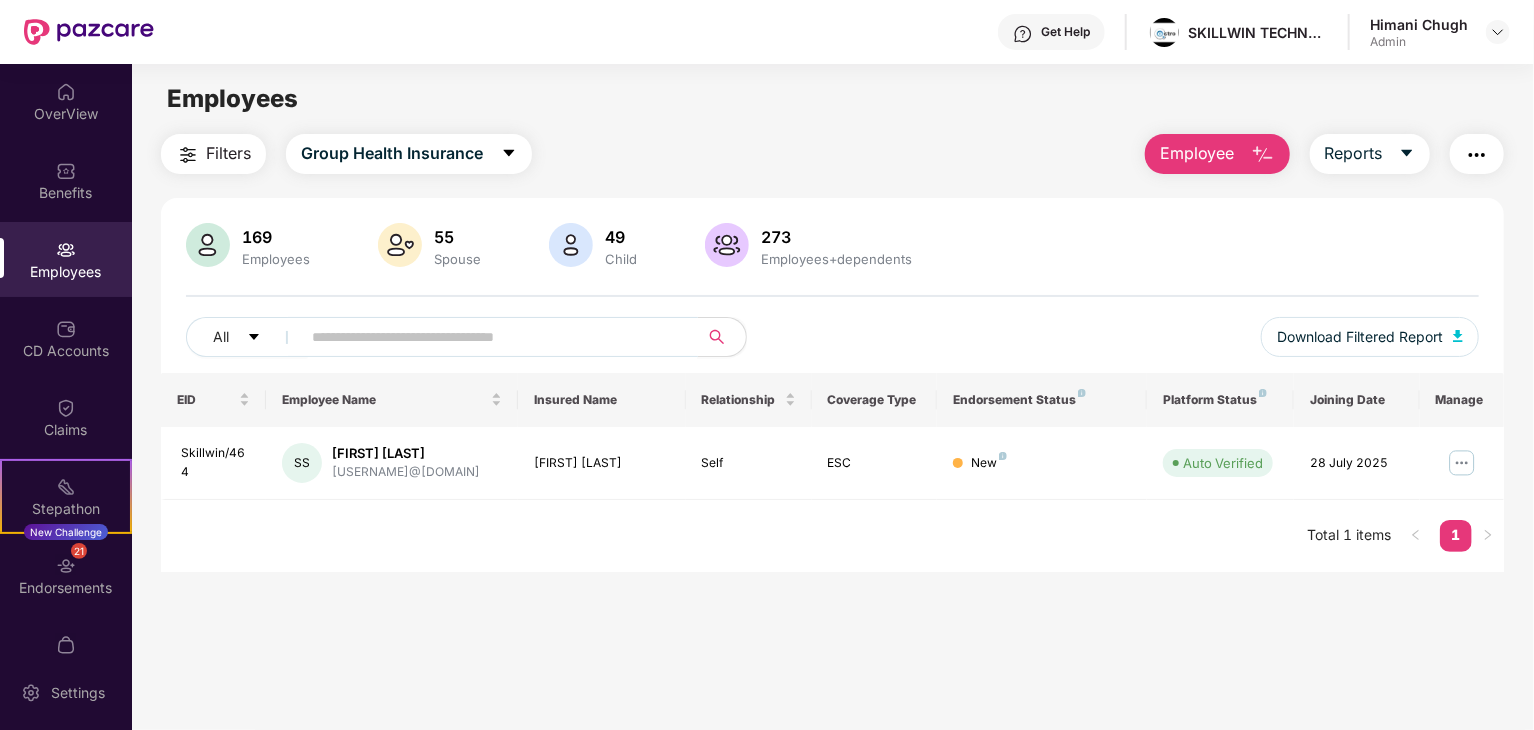 paste on "********" 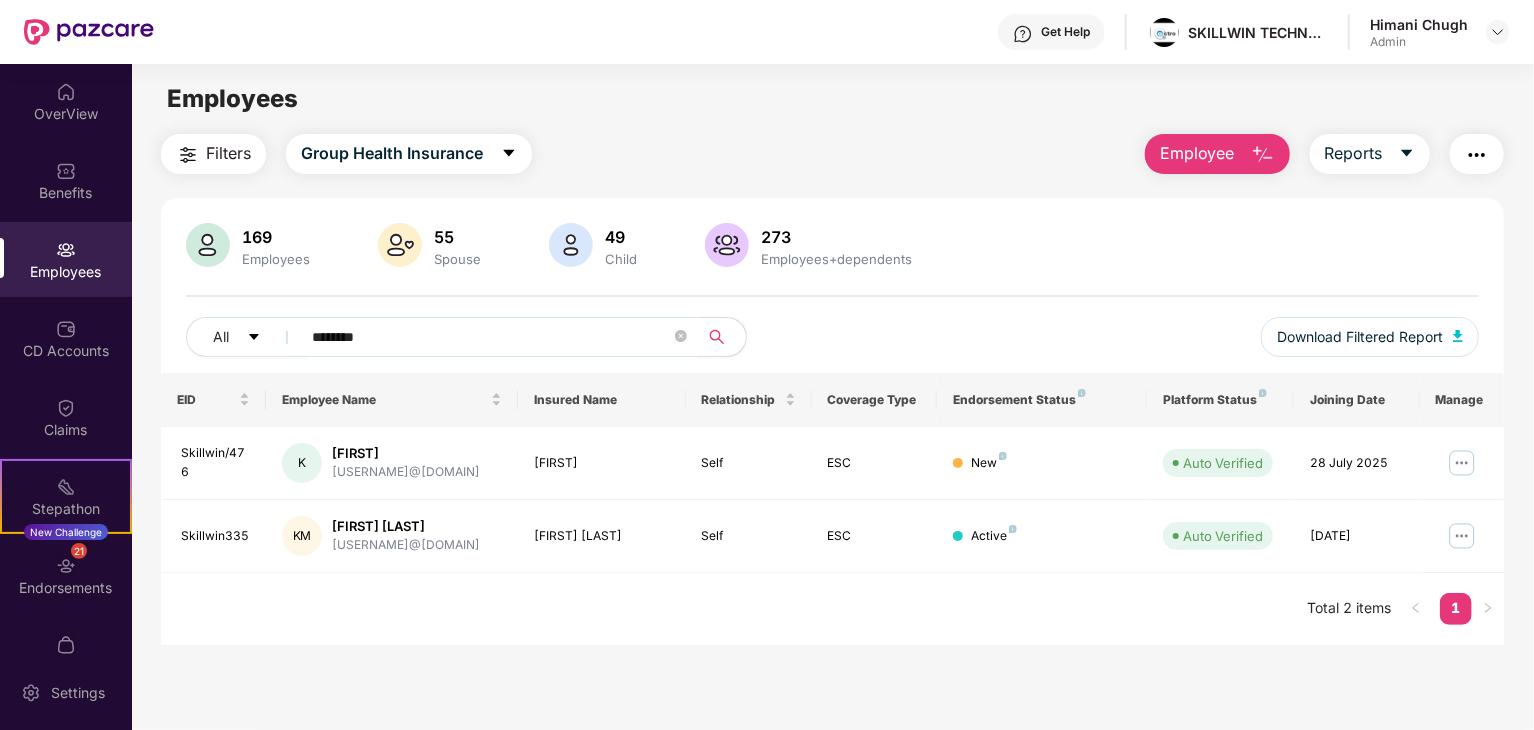 click on "********" at bounding box center [491, 337] 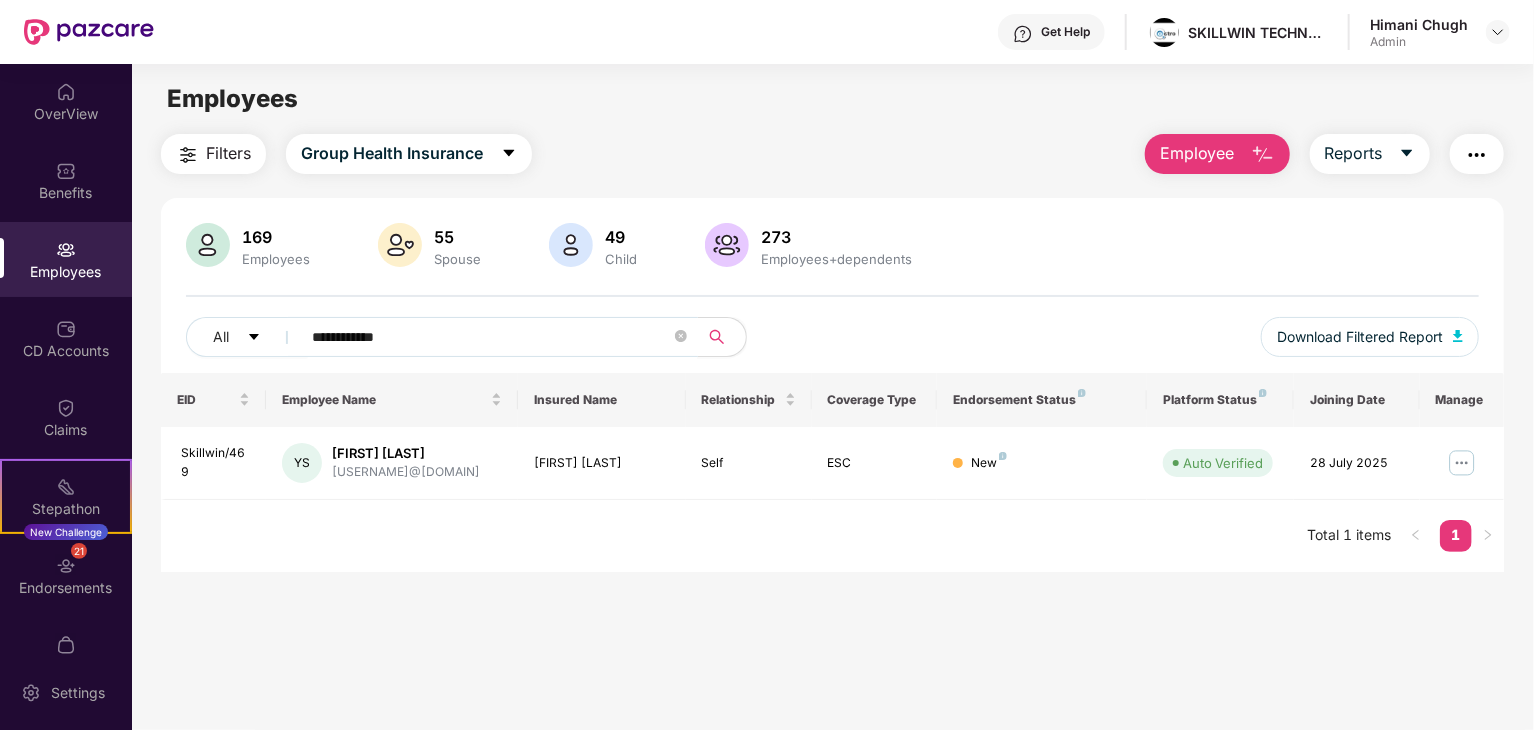 click on "**********" at bounding box center [491, 337] 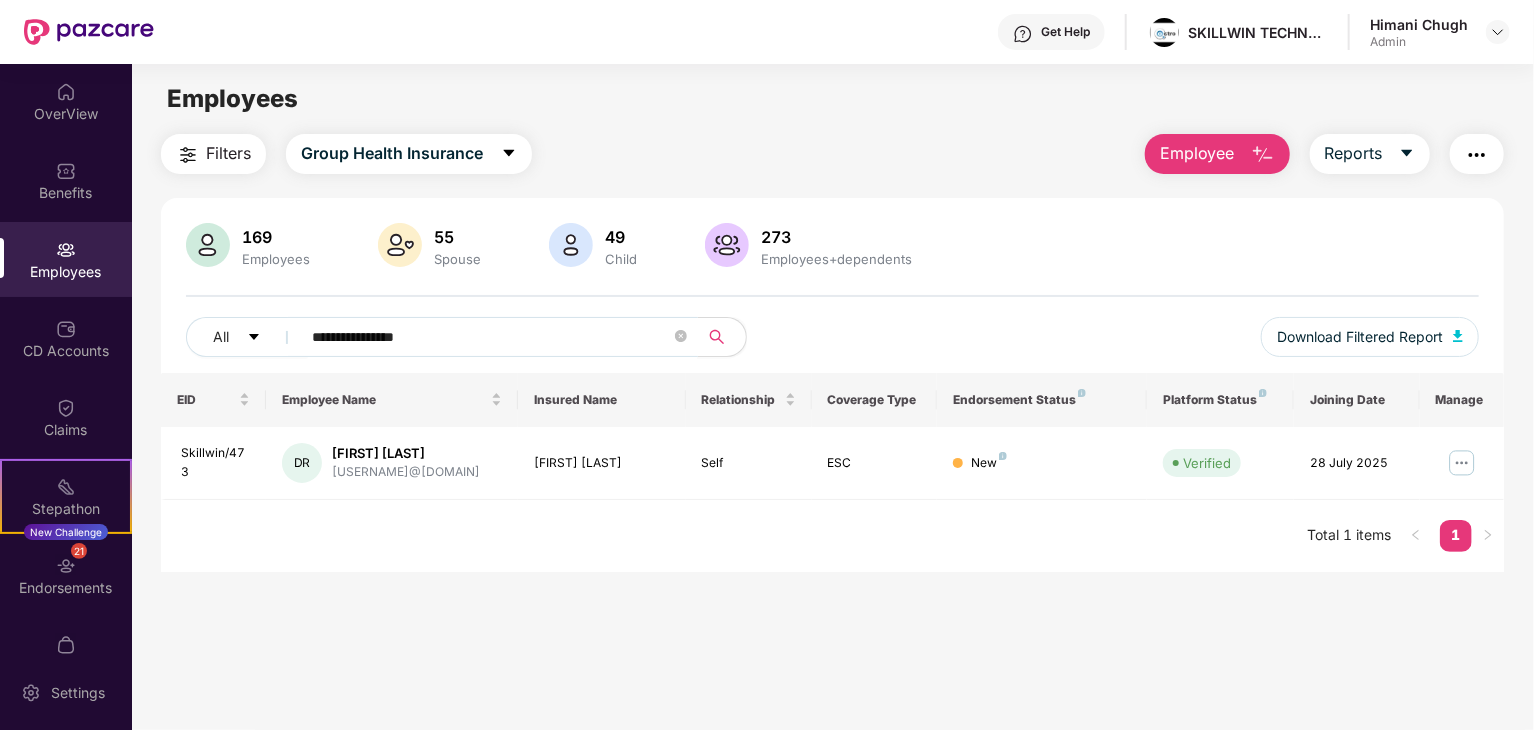 click on "**********" at bounding box center [491, 337] 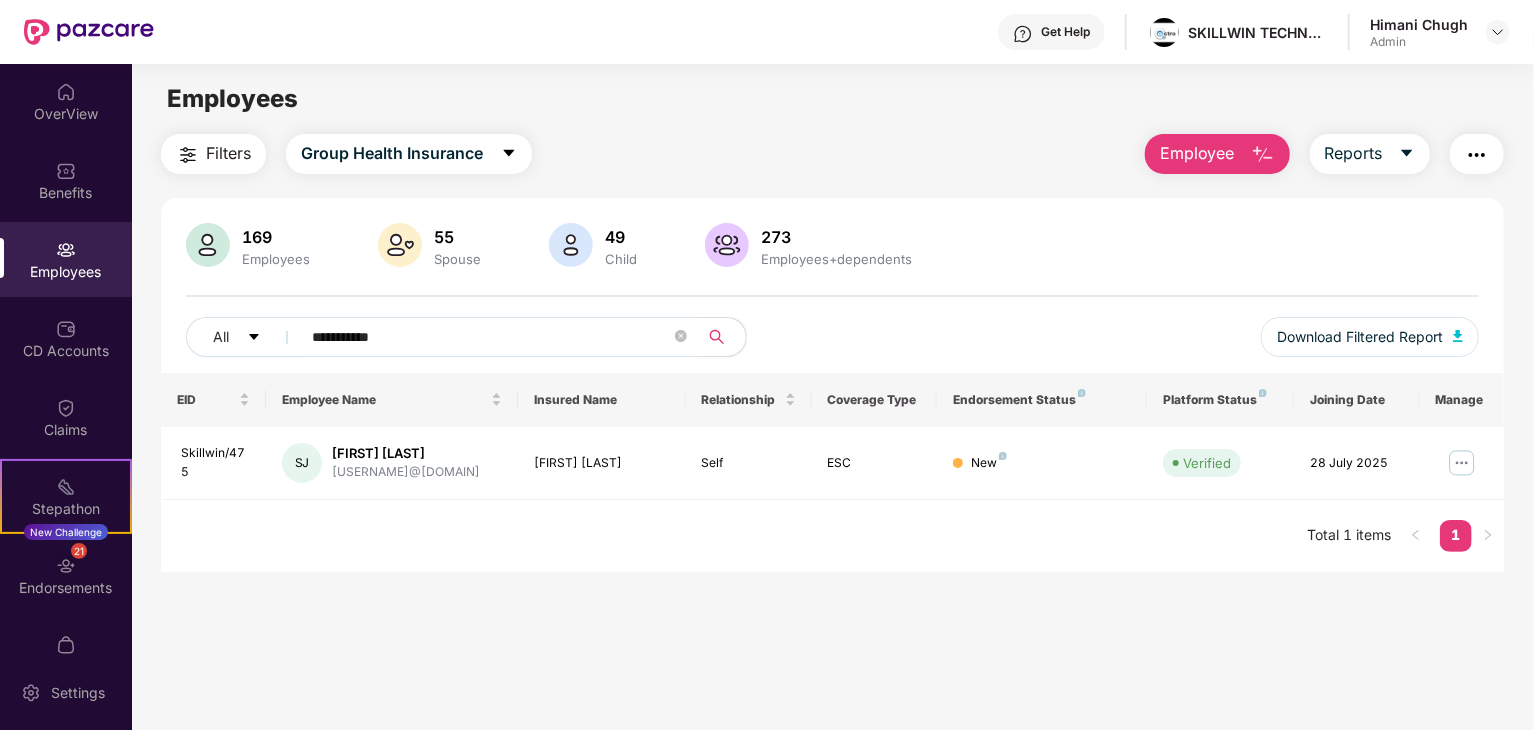 click on "**********" at bounding box center (491, 337) 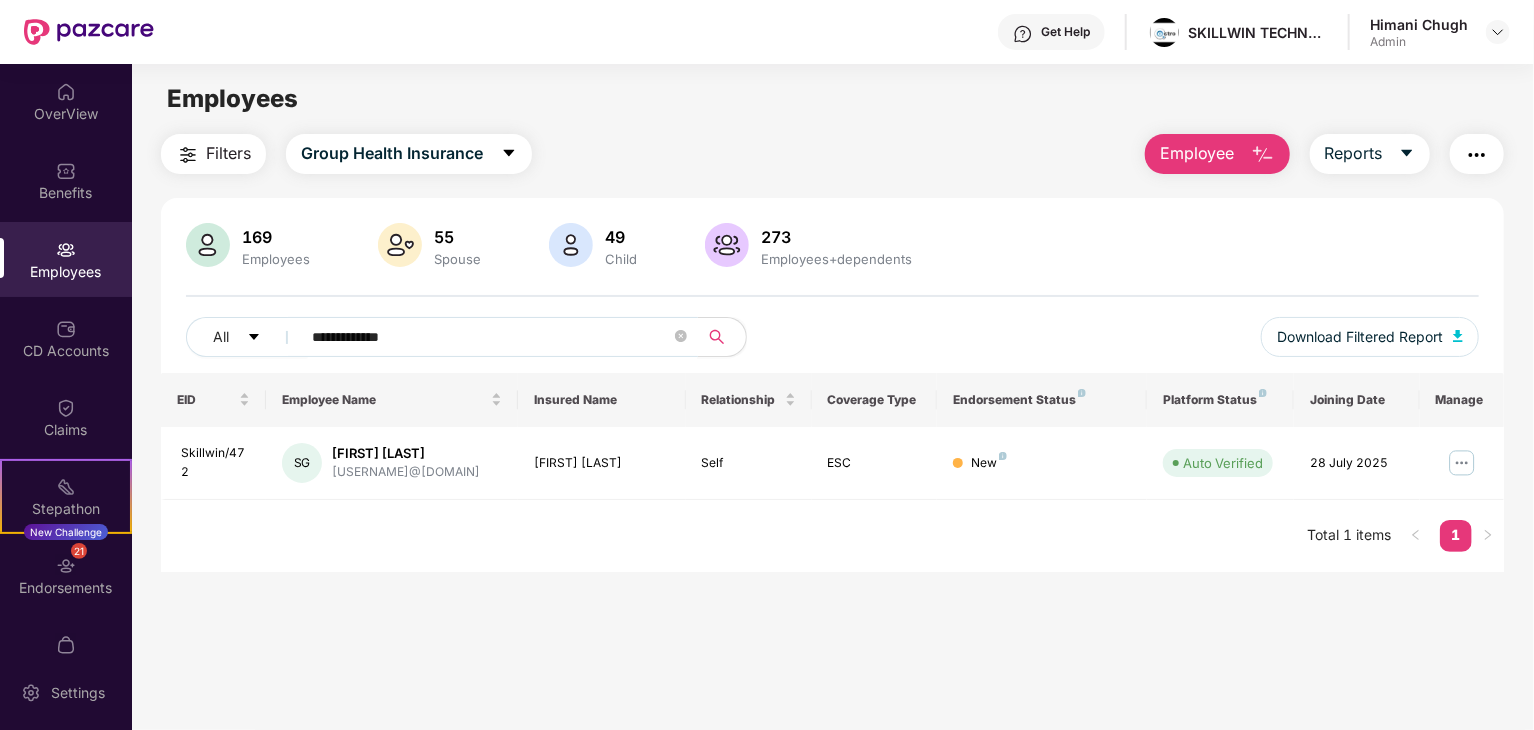 click on "**********" at bounding box center (491, 337) 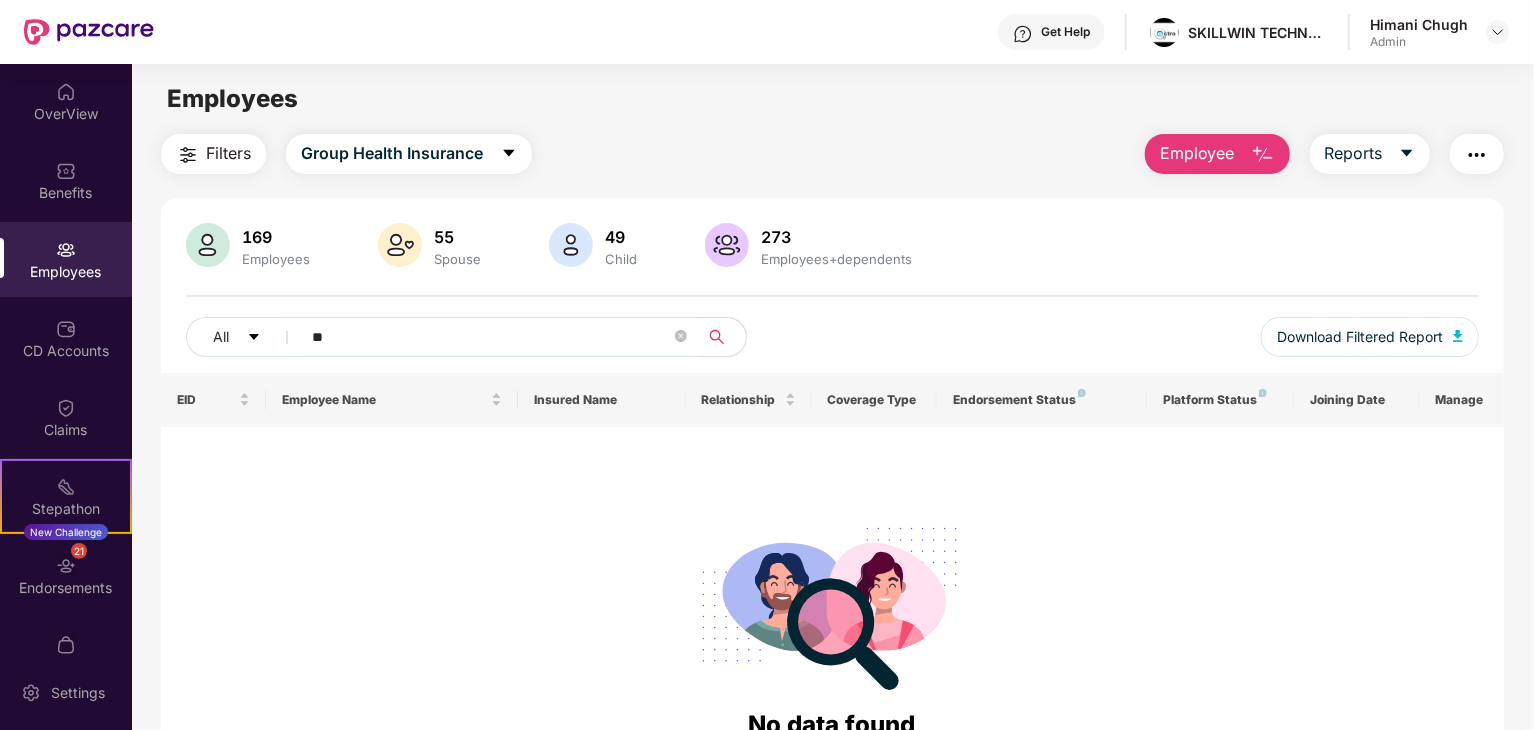 type on "*" 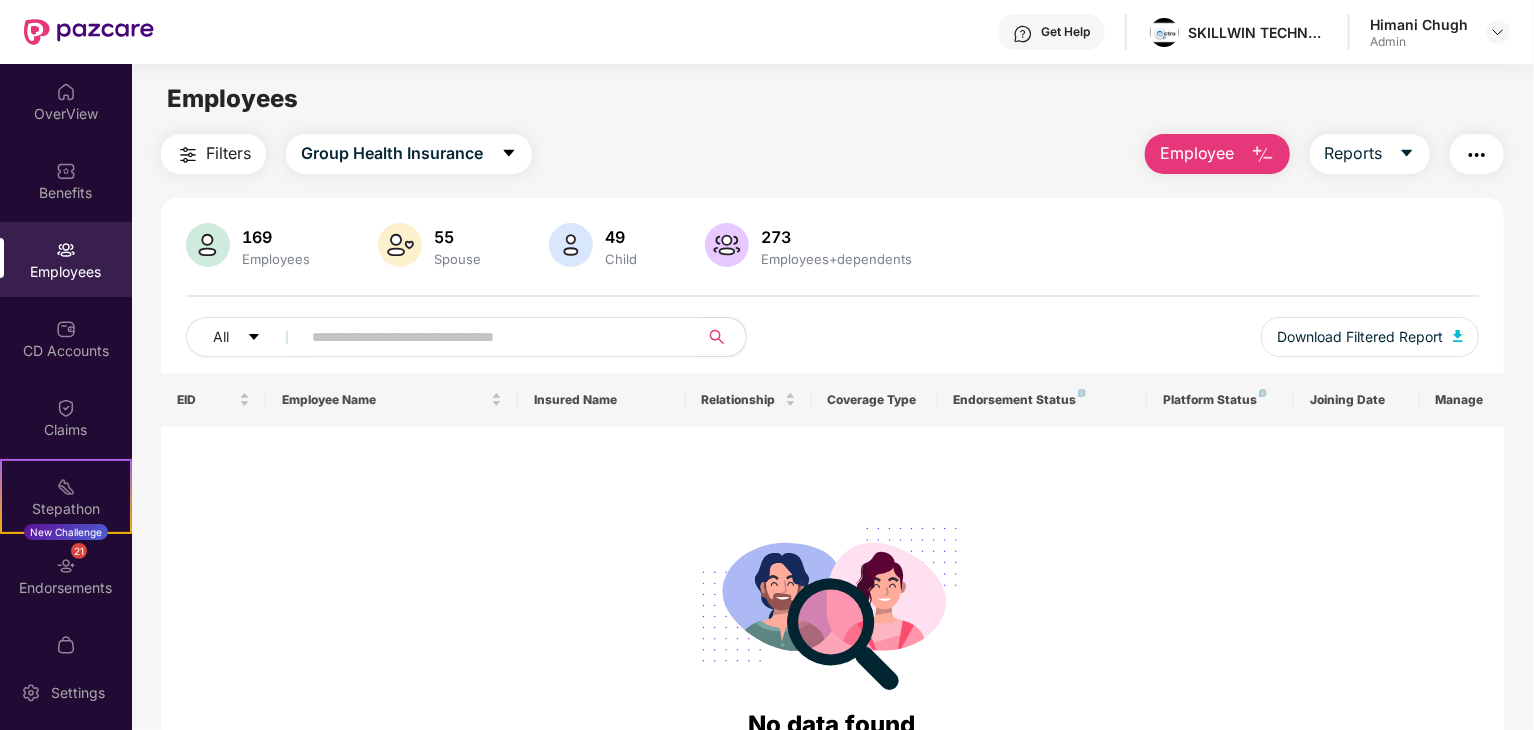 paste on "**********" 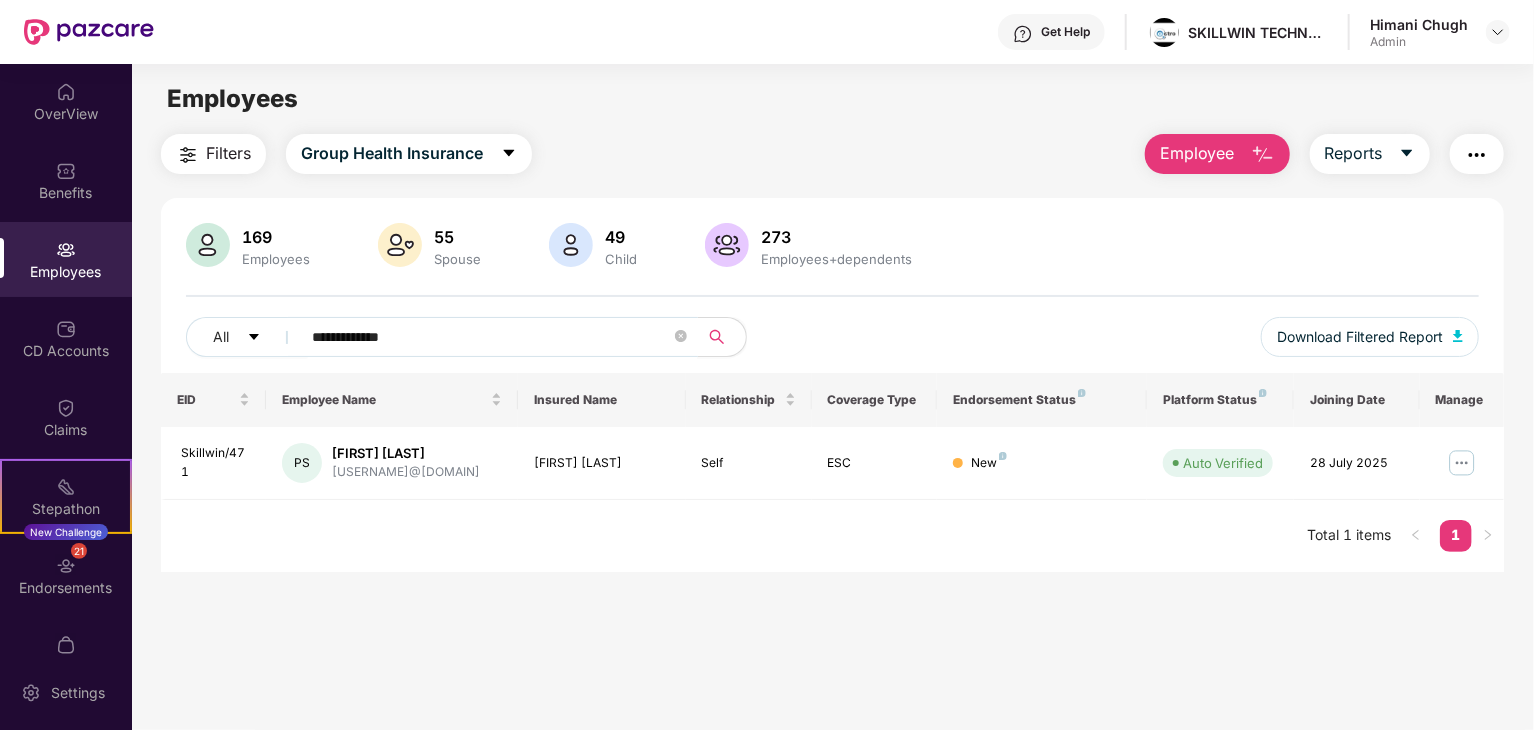 click on "**********" at bounding box center (491, 337) 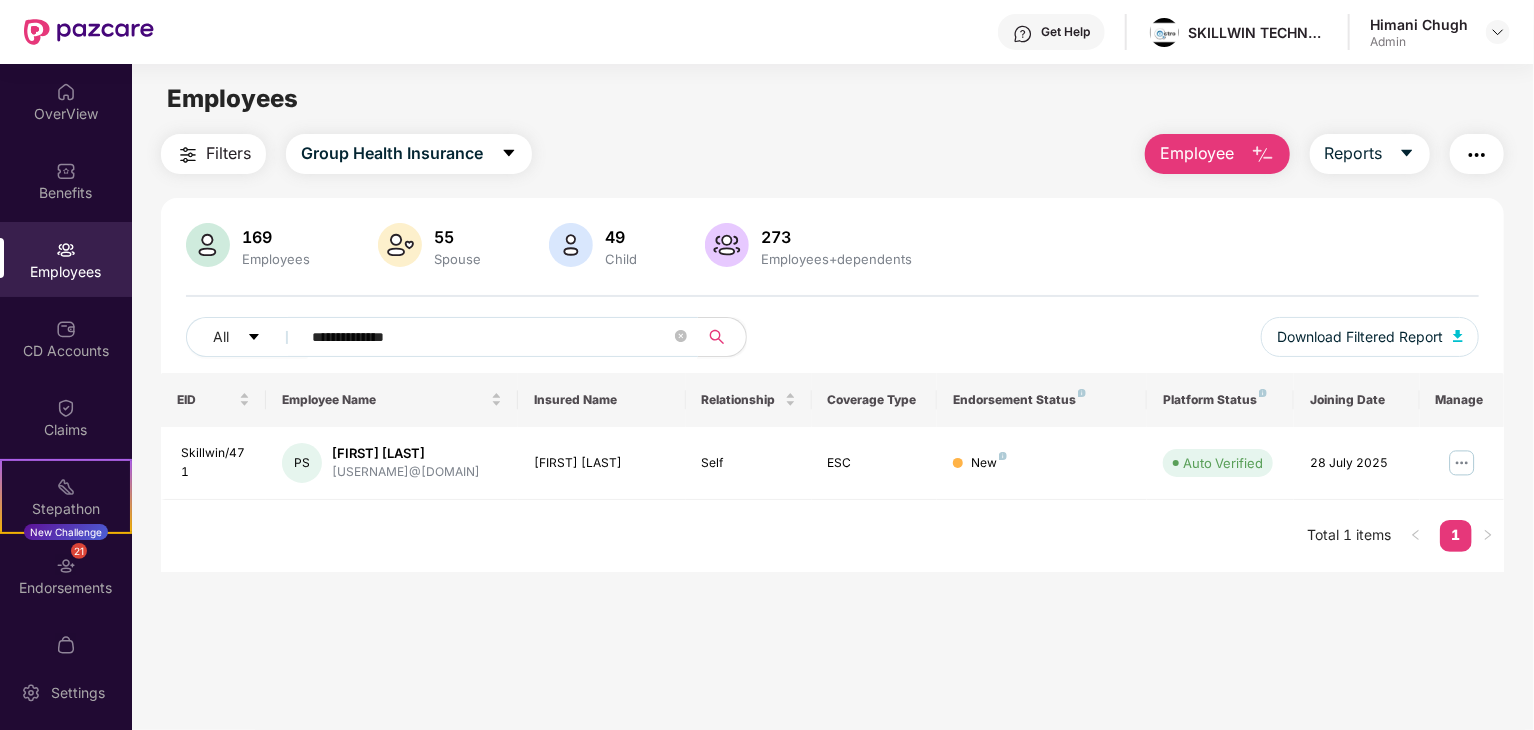 click on "**********" at bounding box center (491, 337) 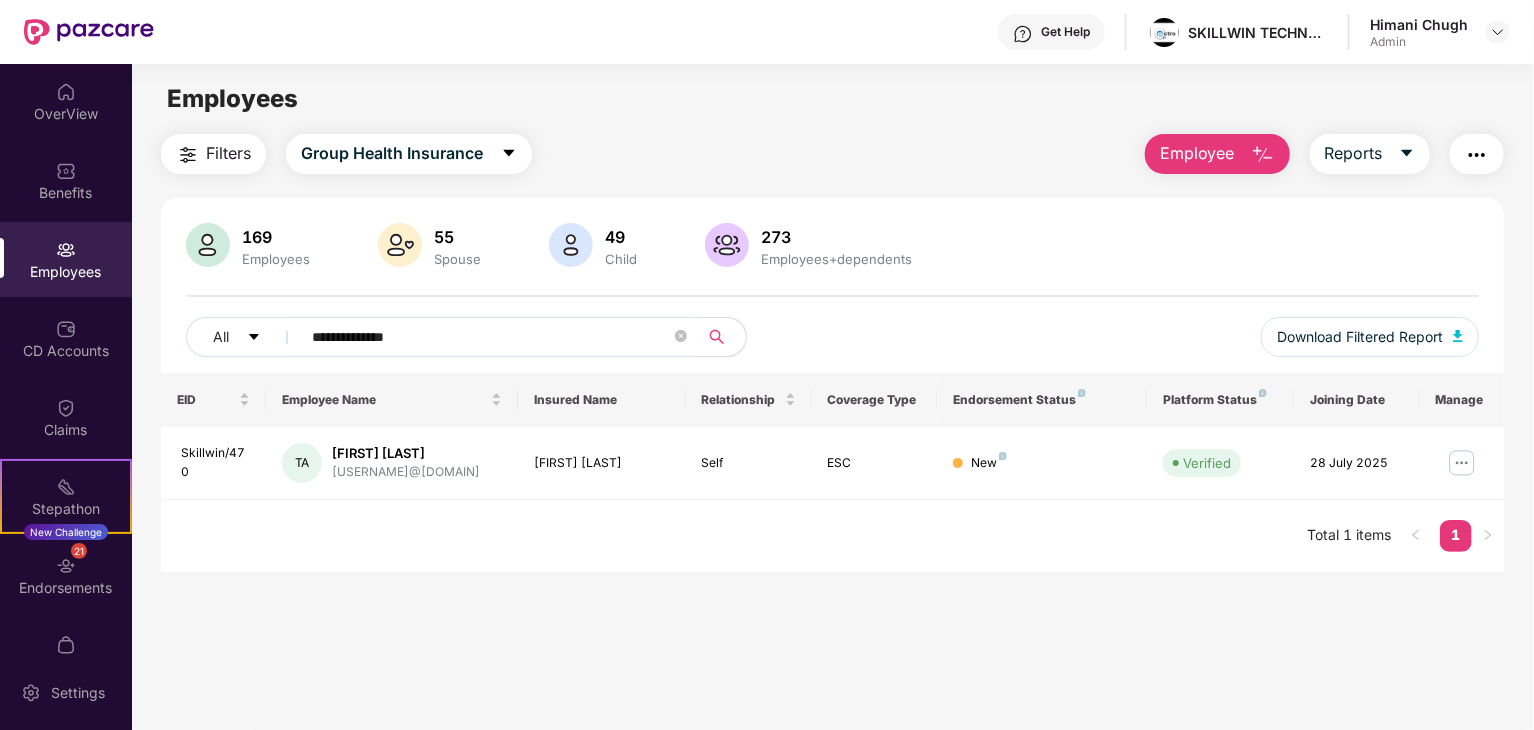 click on "**********" at bounding box center (491, 337) 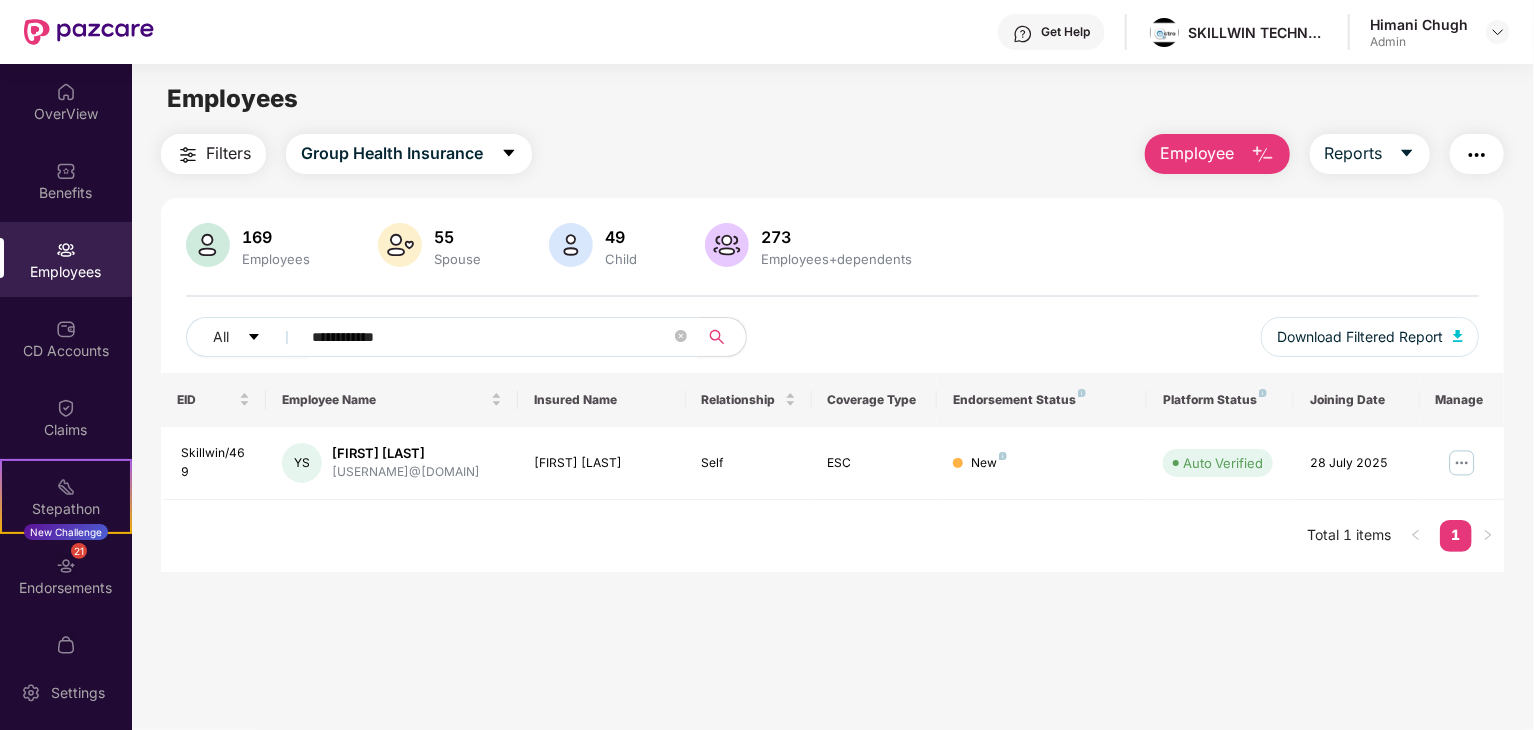 click on "**********" at bounding box center [491, 337] 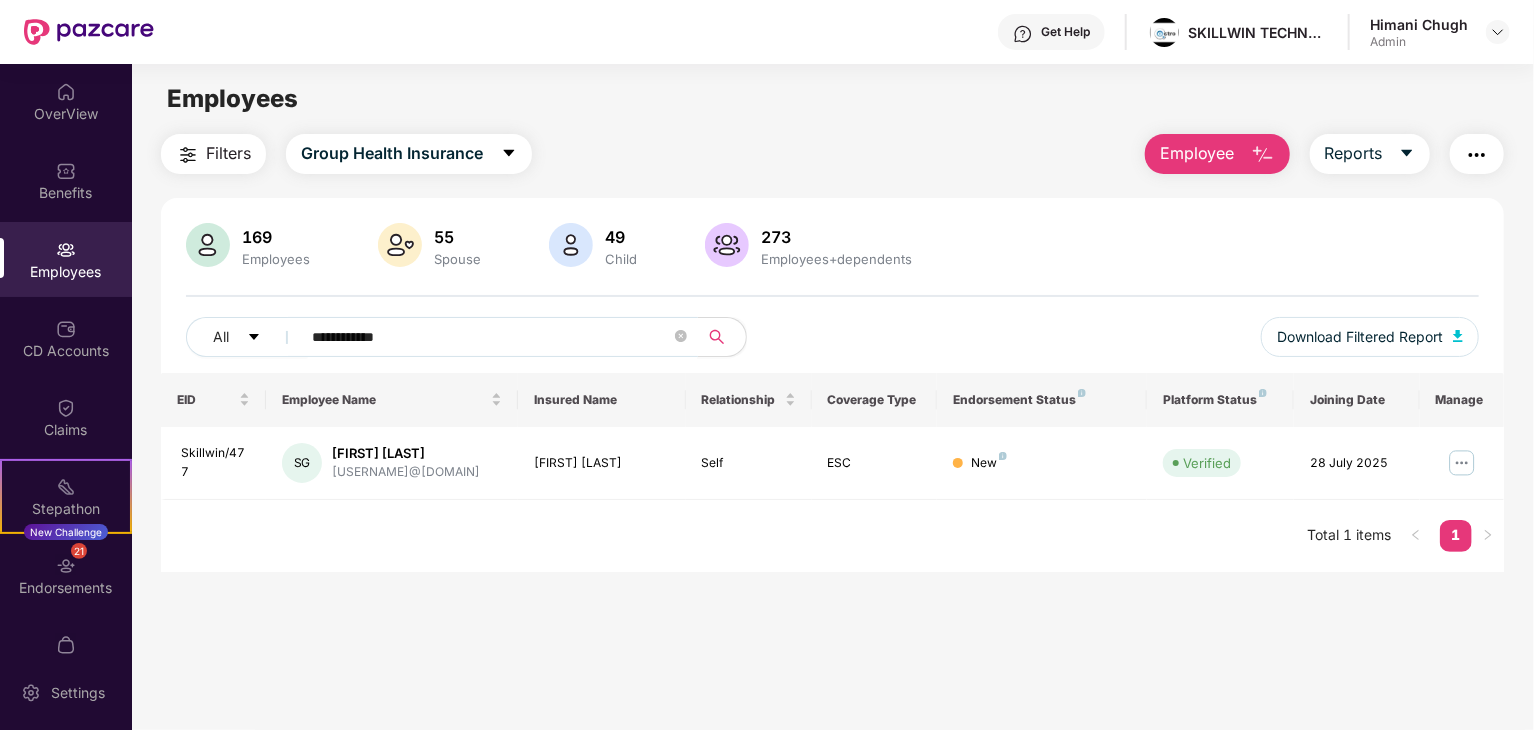 click on "**********" at bounding box center (491, 337) 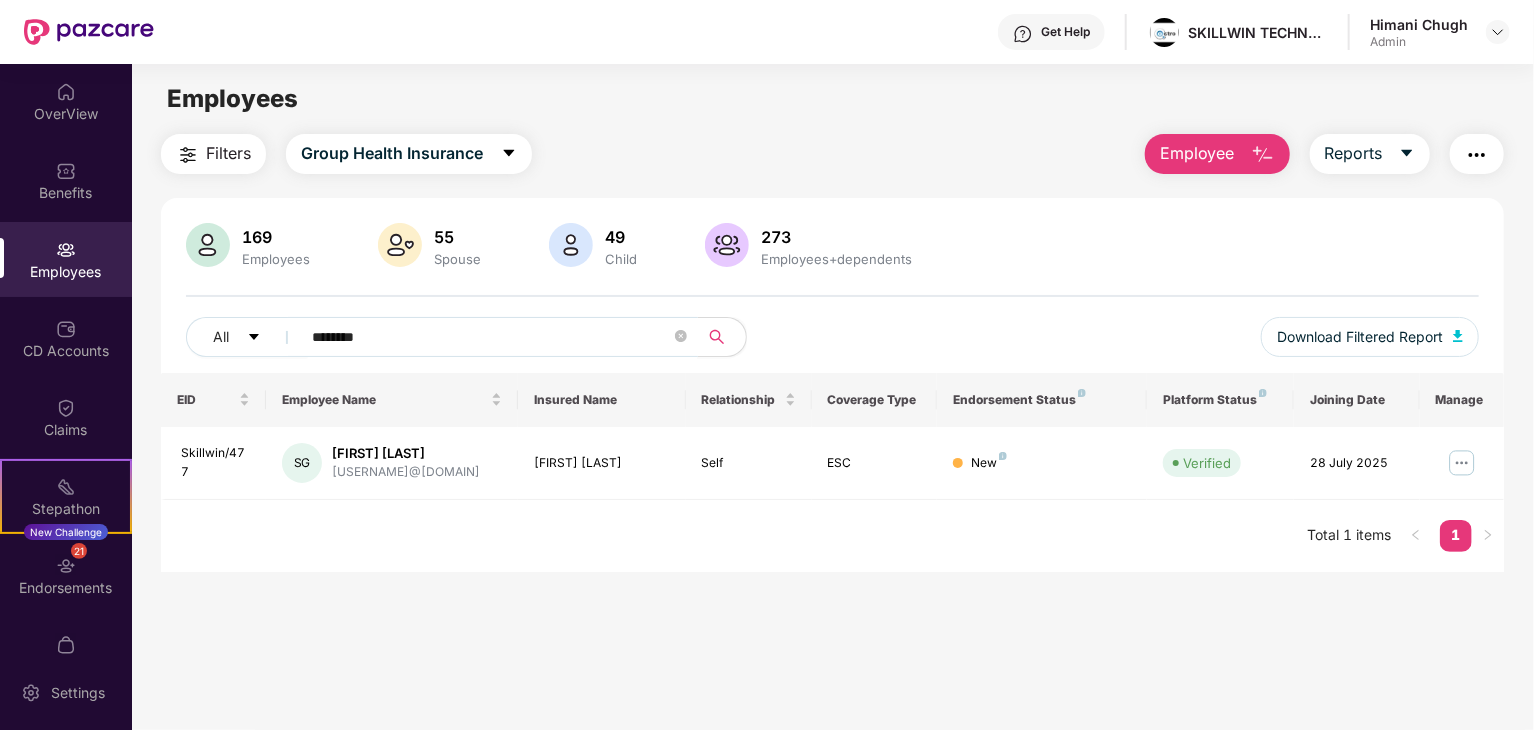click on "********" at bounding box center (491, 337) 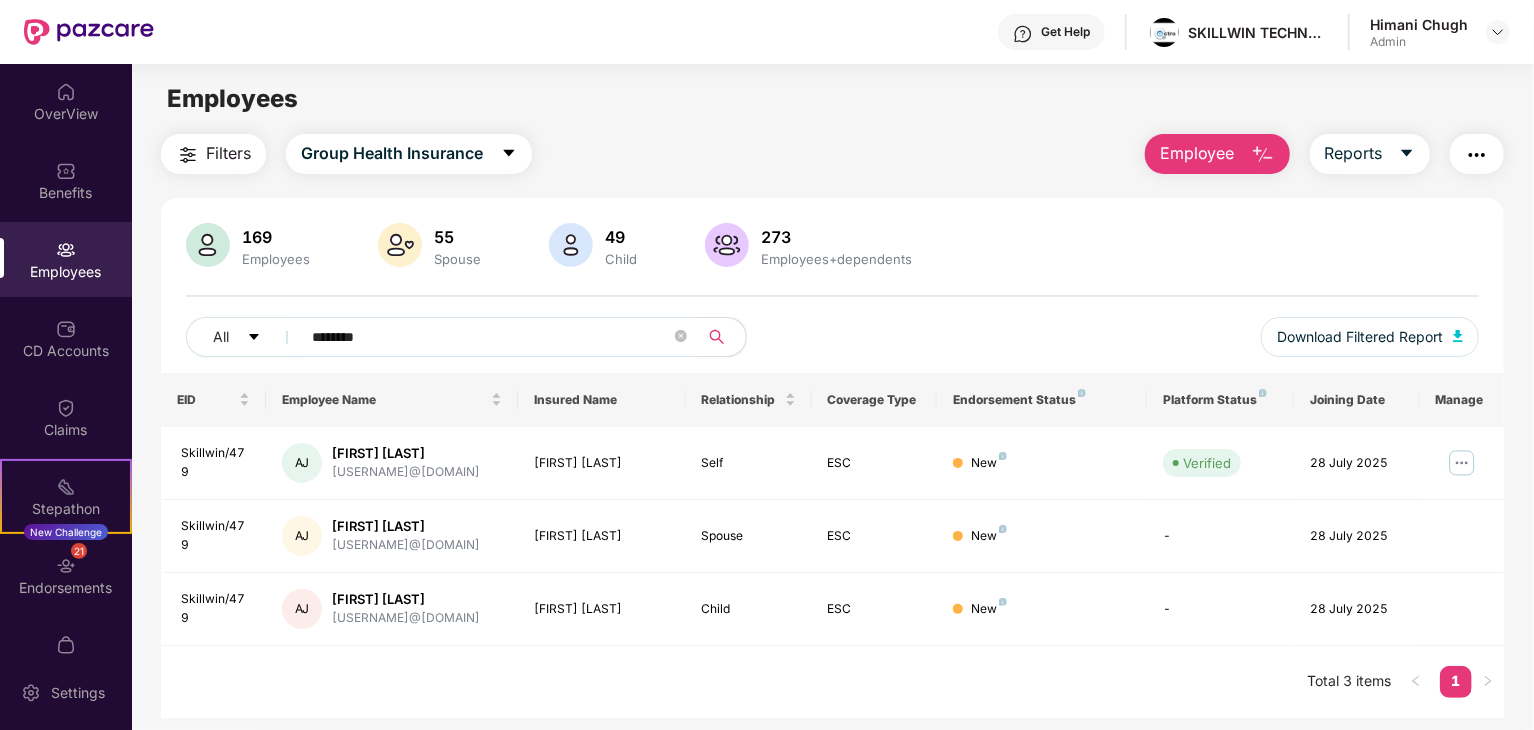 click on "********" at bounding box center [491, 337] 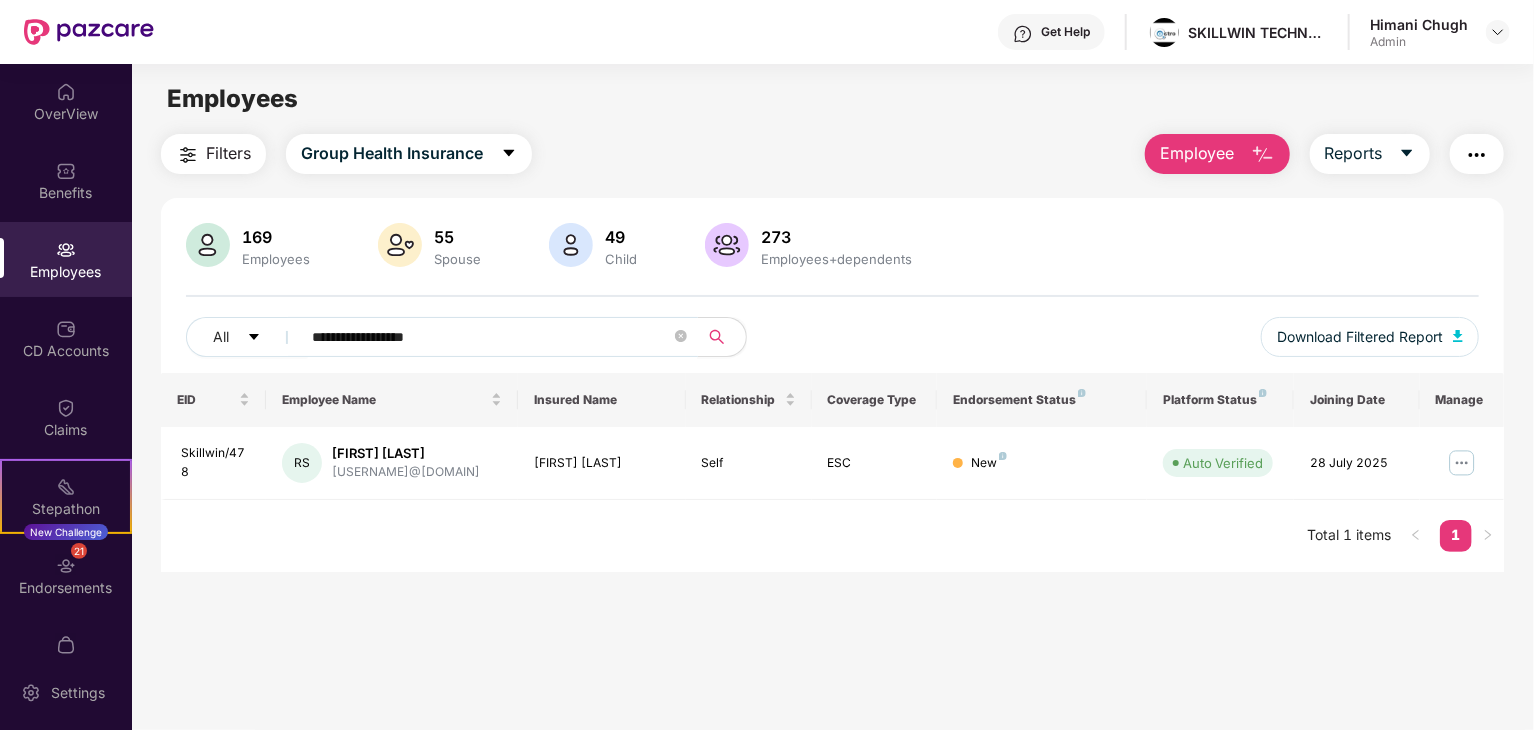 click on "**********" at bounding box center [491, 337] 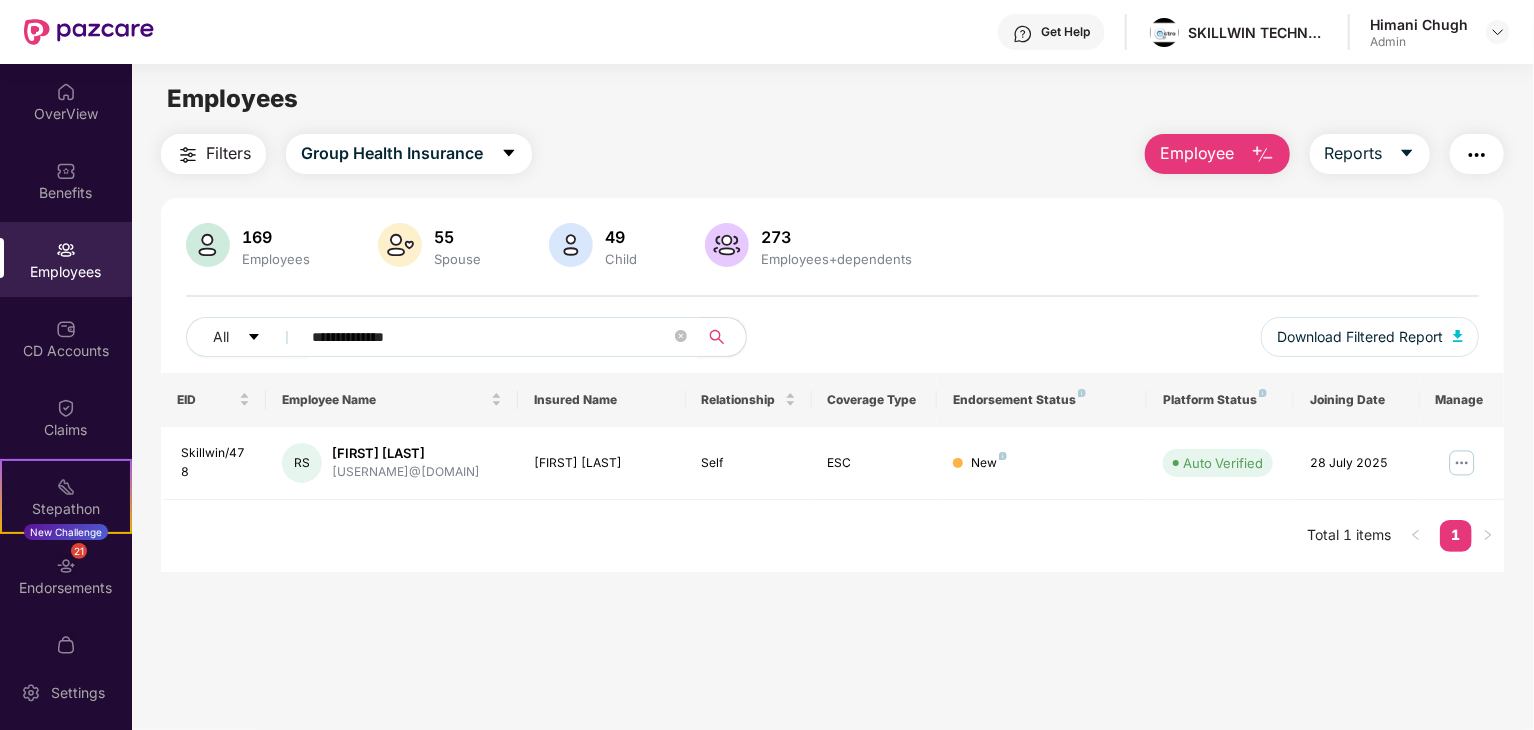 click on "**********" at bounding box center (491, 337) 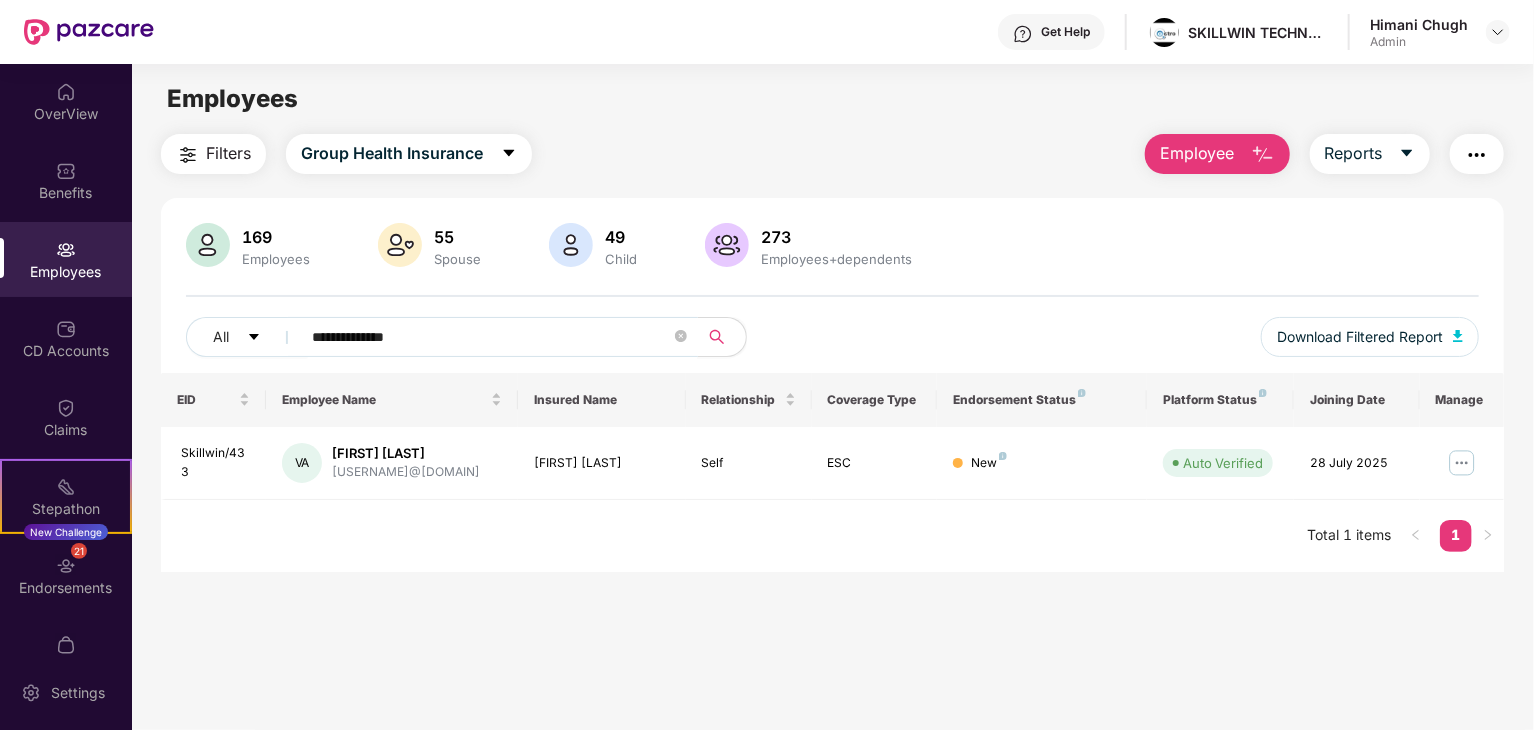 click on "**********" at bounding box center [491, 337] 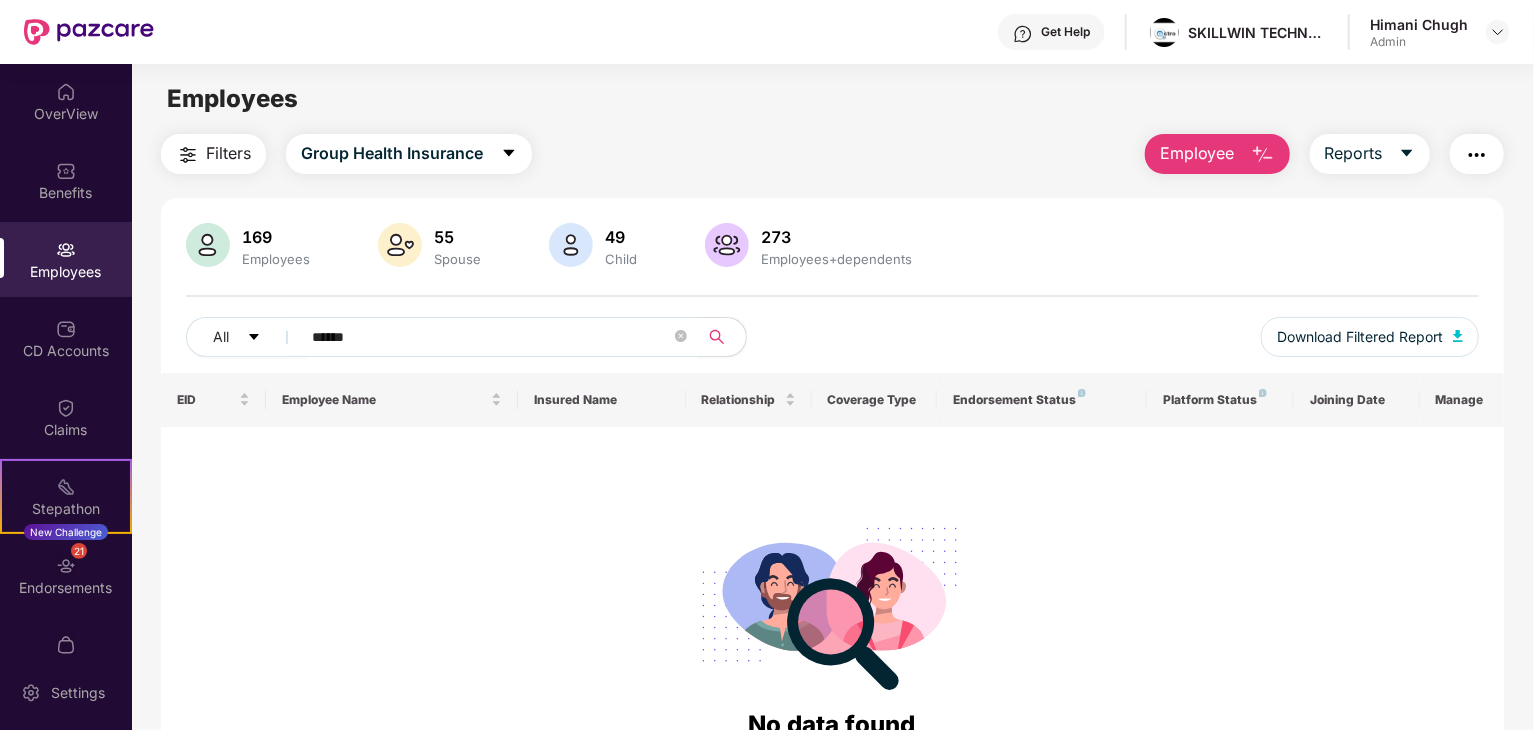 click on "******" at bounding box center (491, 337) 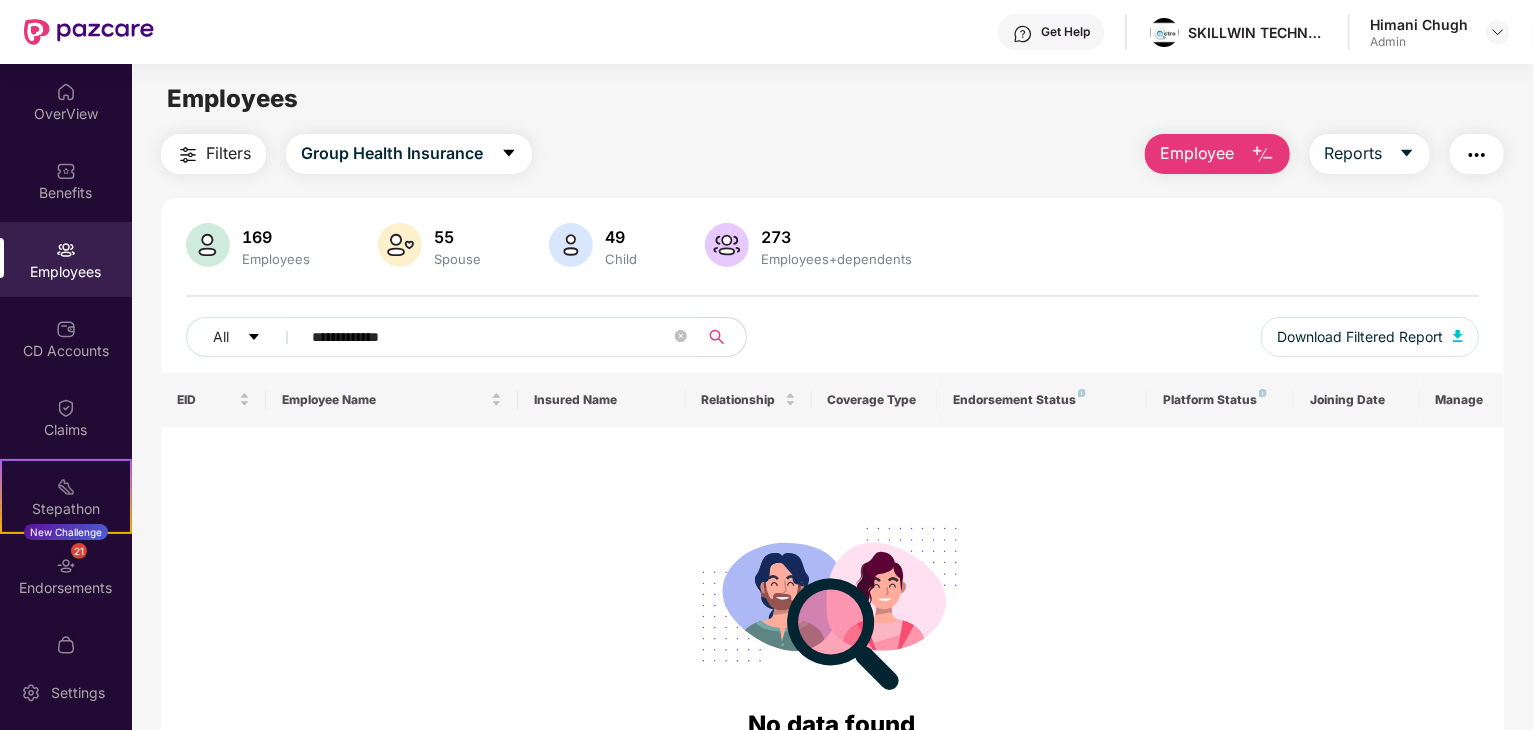 click on "**********" at bounding box center [491, 337] 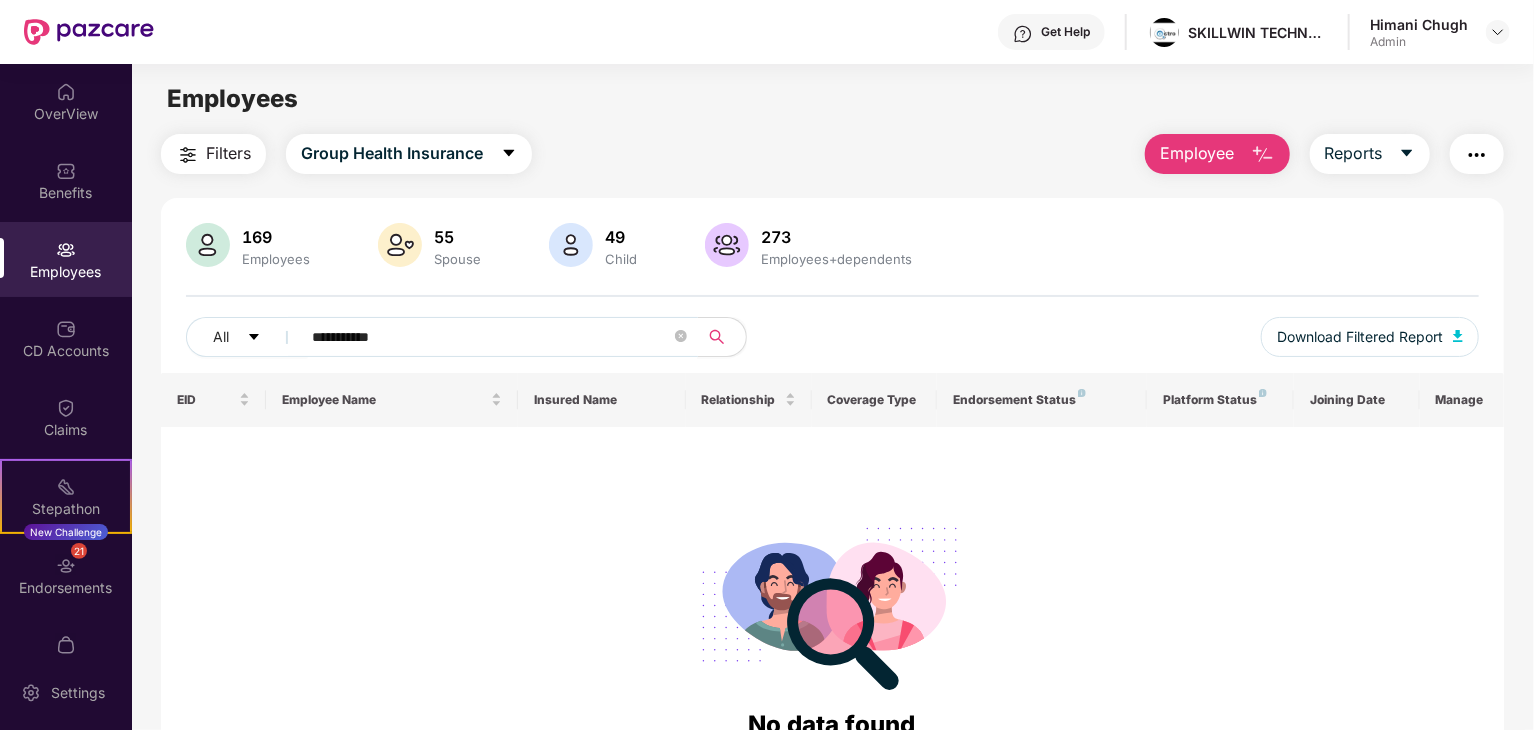 click on "**********" at bounding box center (491, 337) 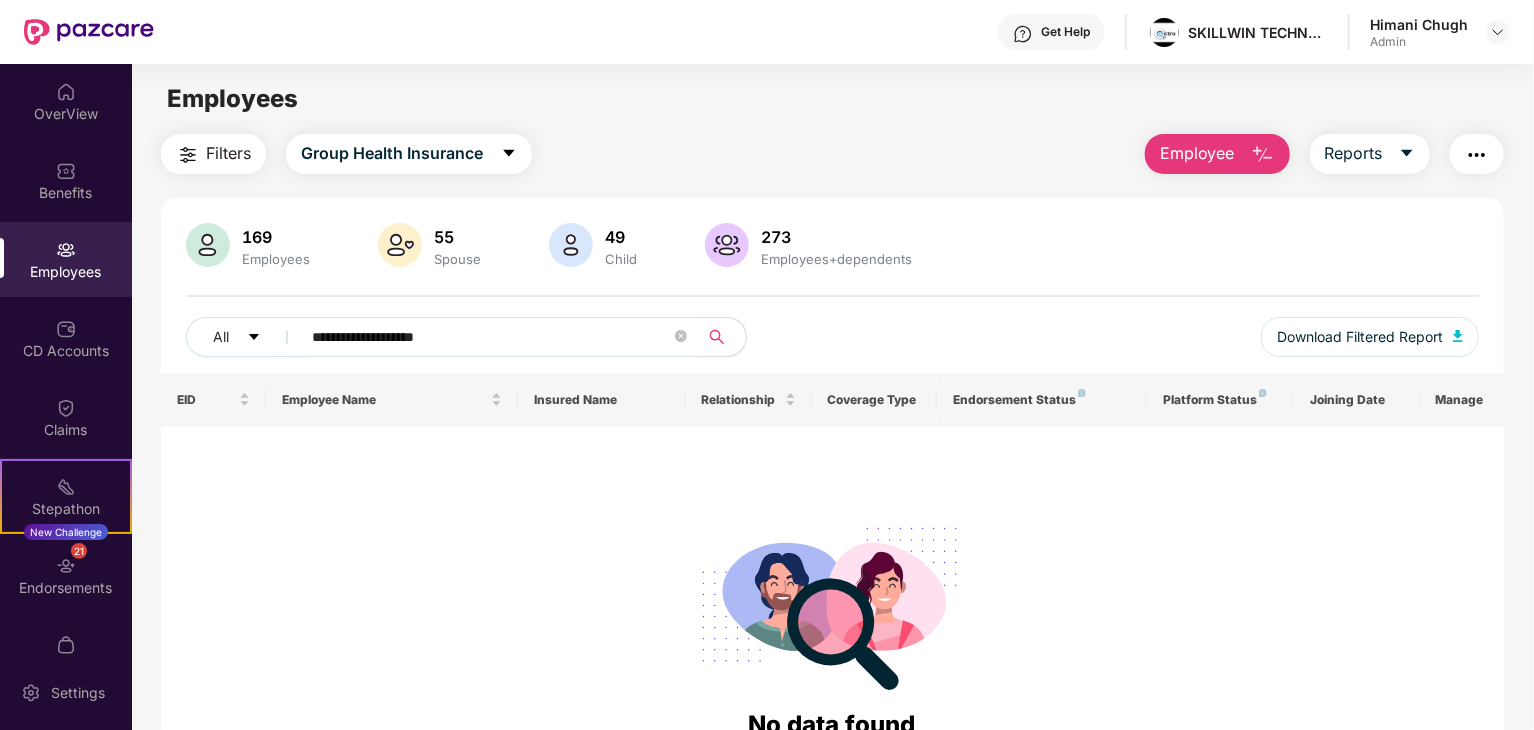click on "**********" at bounding box center [491, 337] 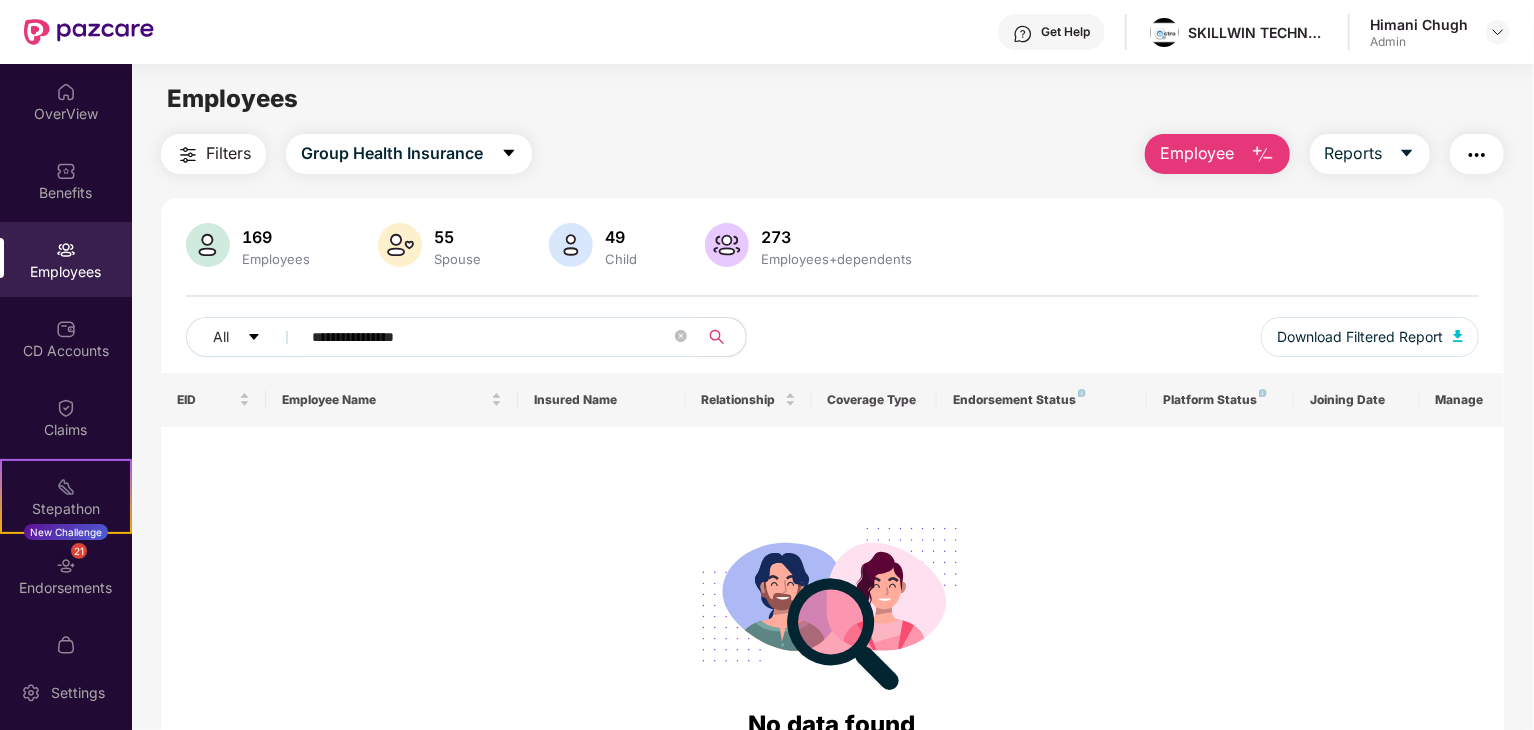 click on "**********" at bounding box center [491, 337] 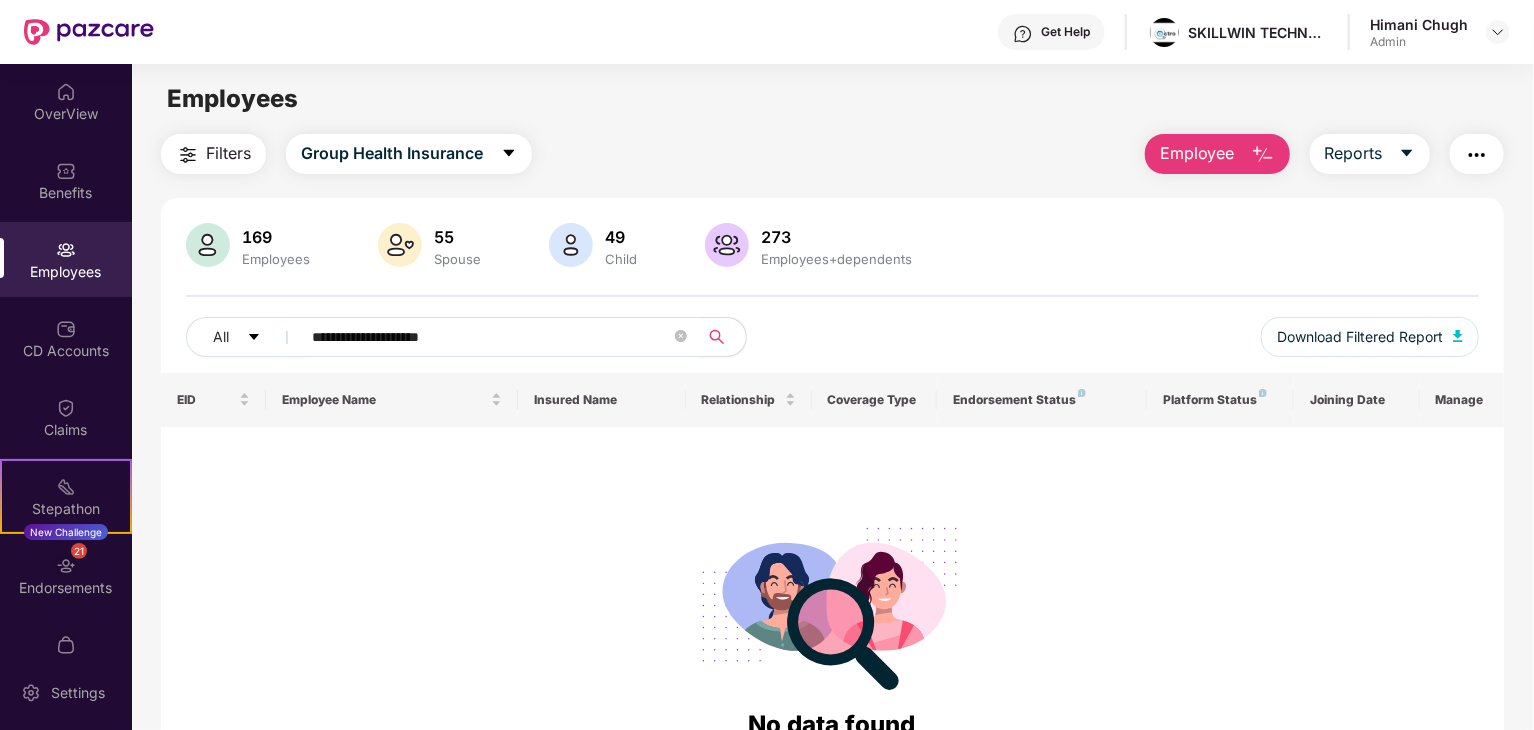 click on "**********" at bounding box center (491, 337) 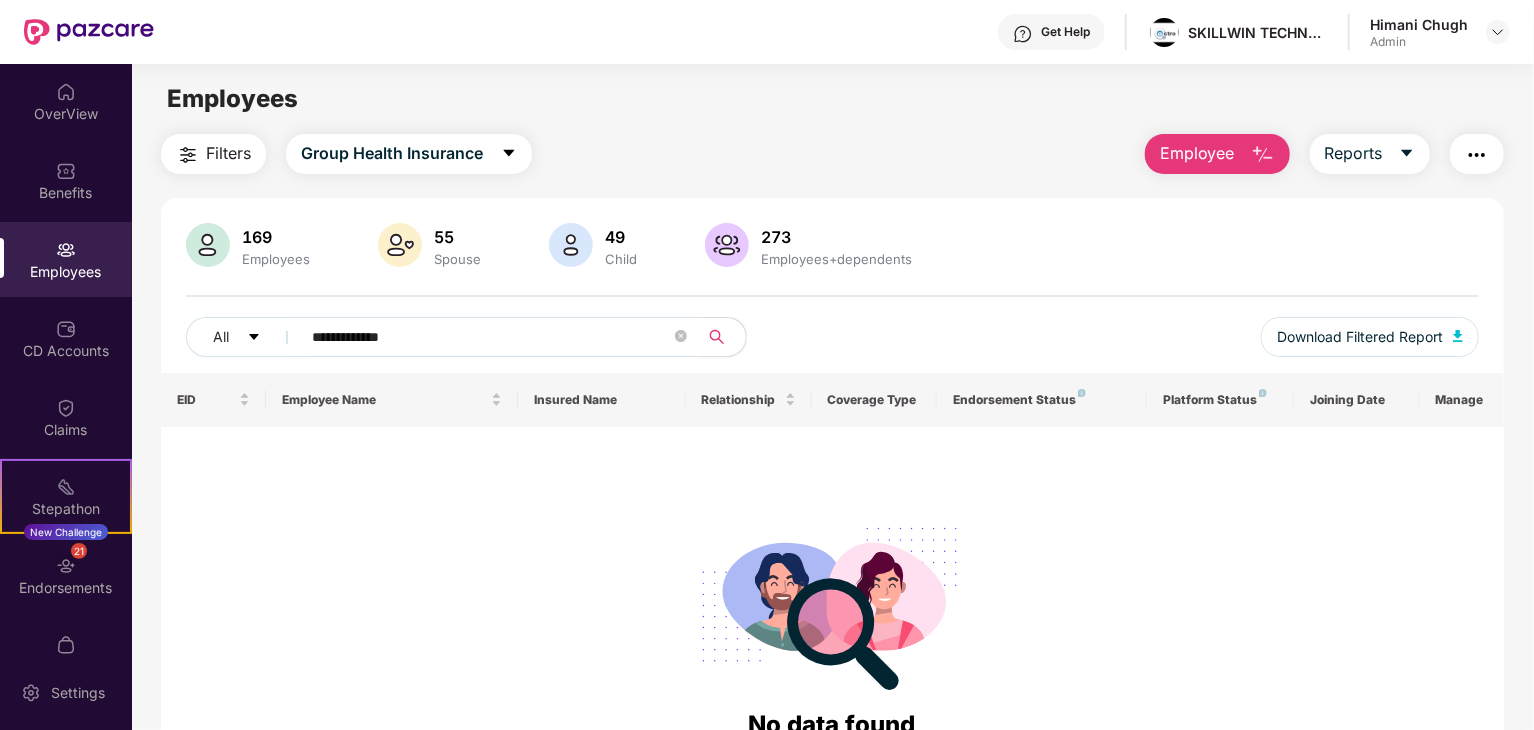 click on "**********" at bounding box center (491, 337) 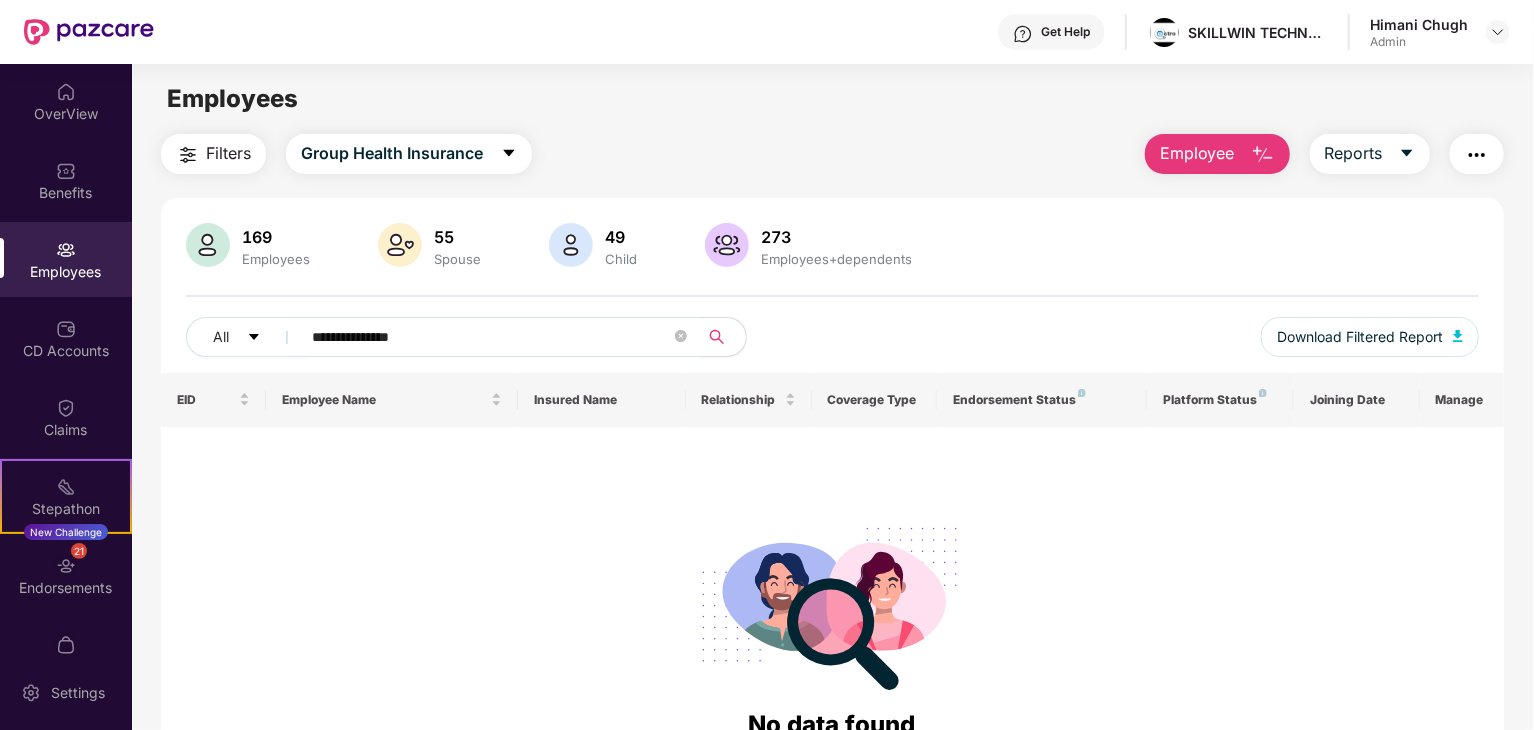 click on "**********" at bounding box center [491, 337] 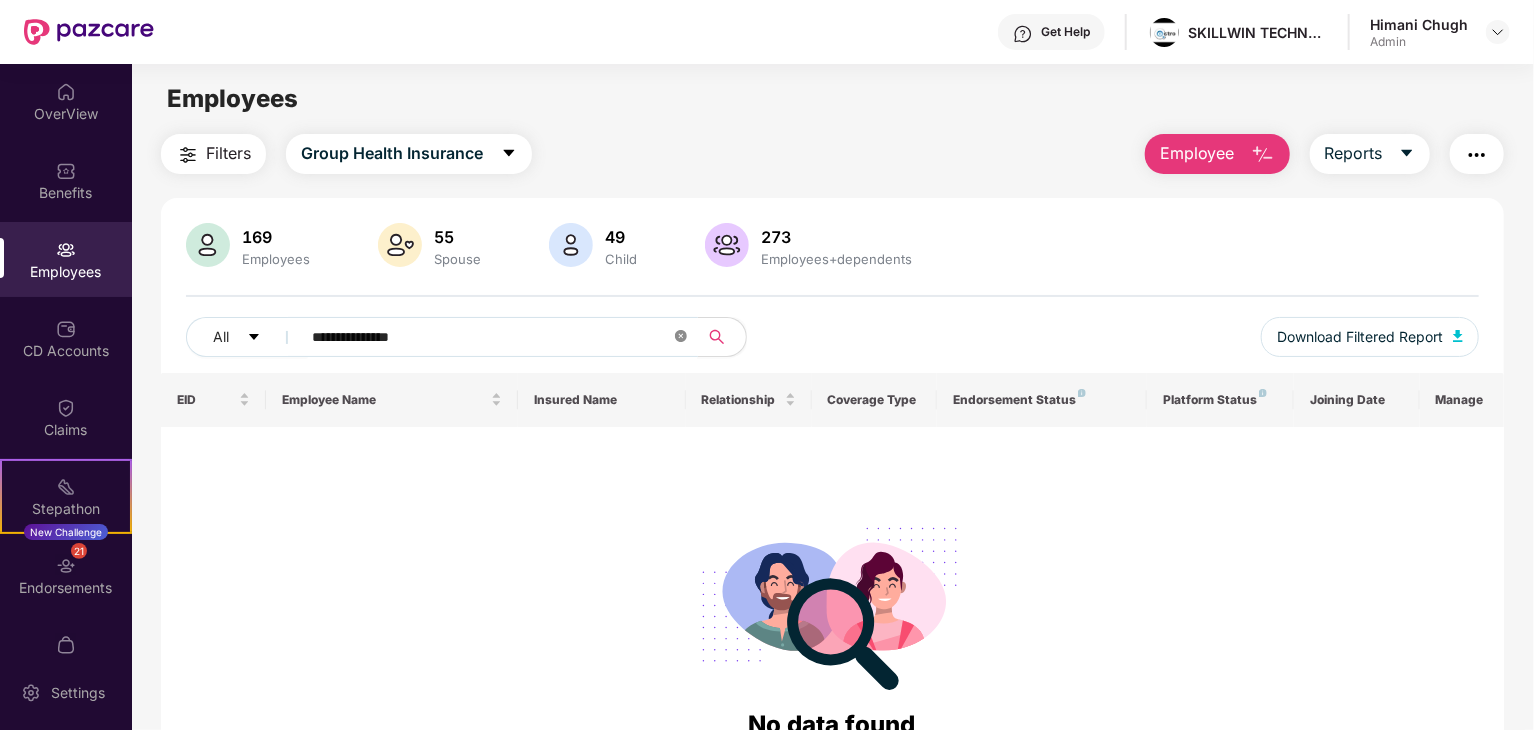 click 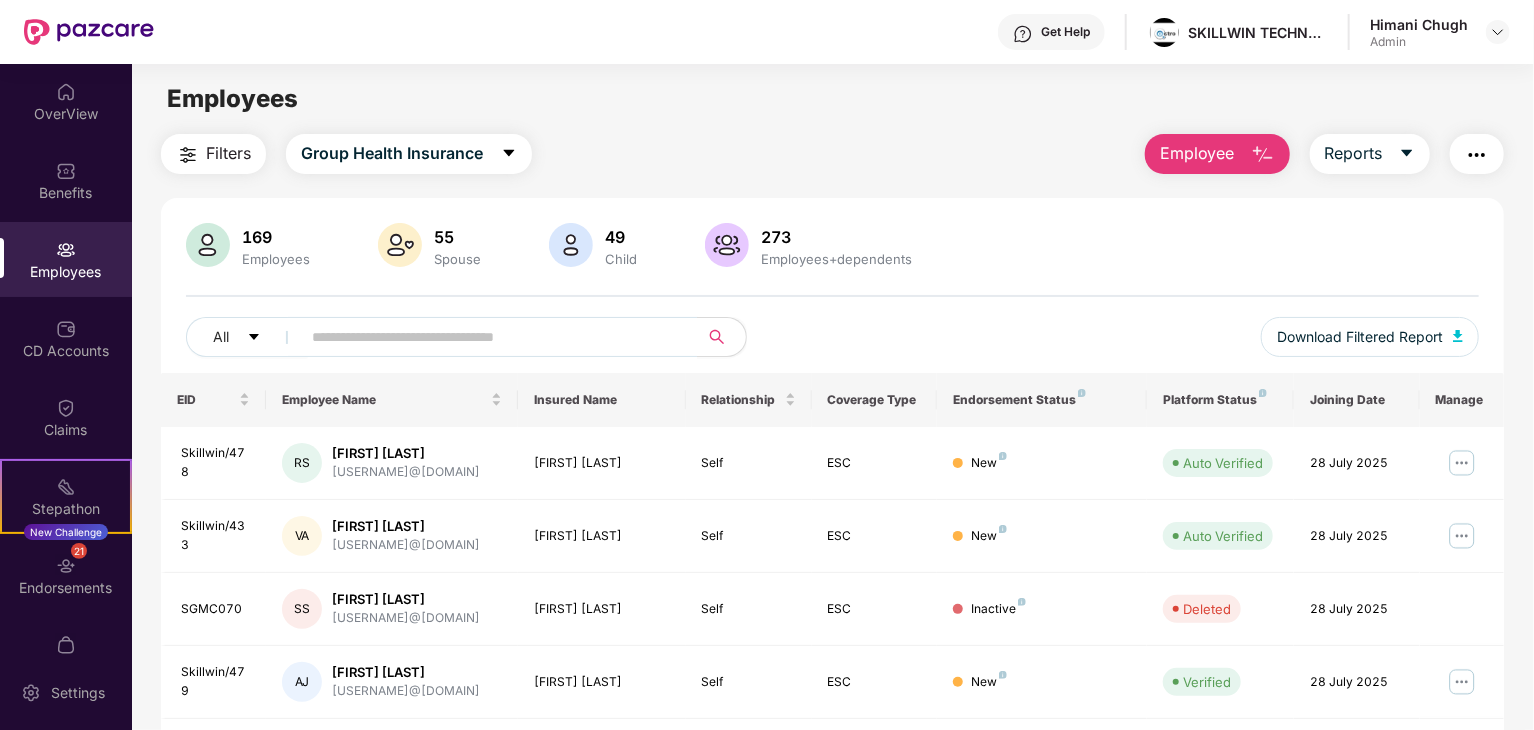 click on "Employee" at bounding box center (1197, 153) 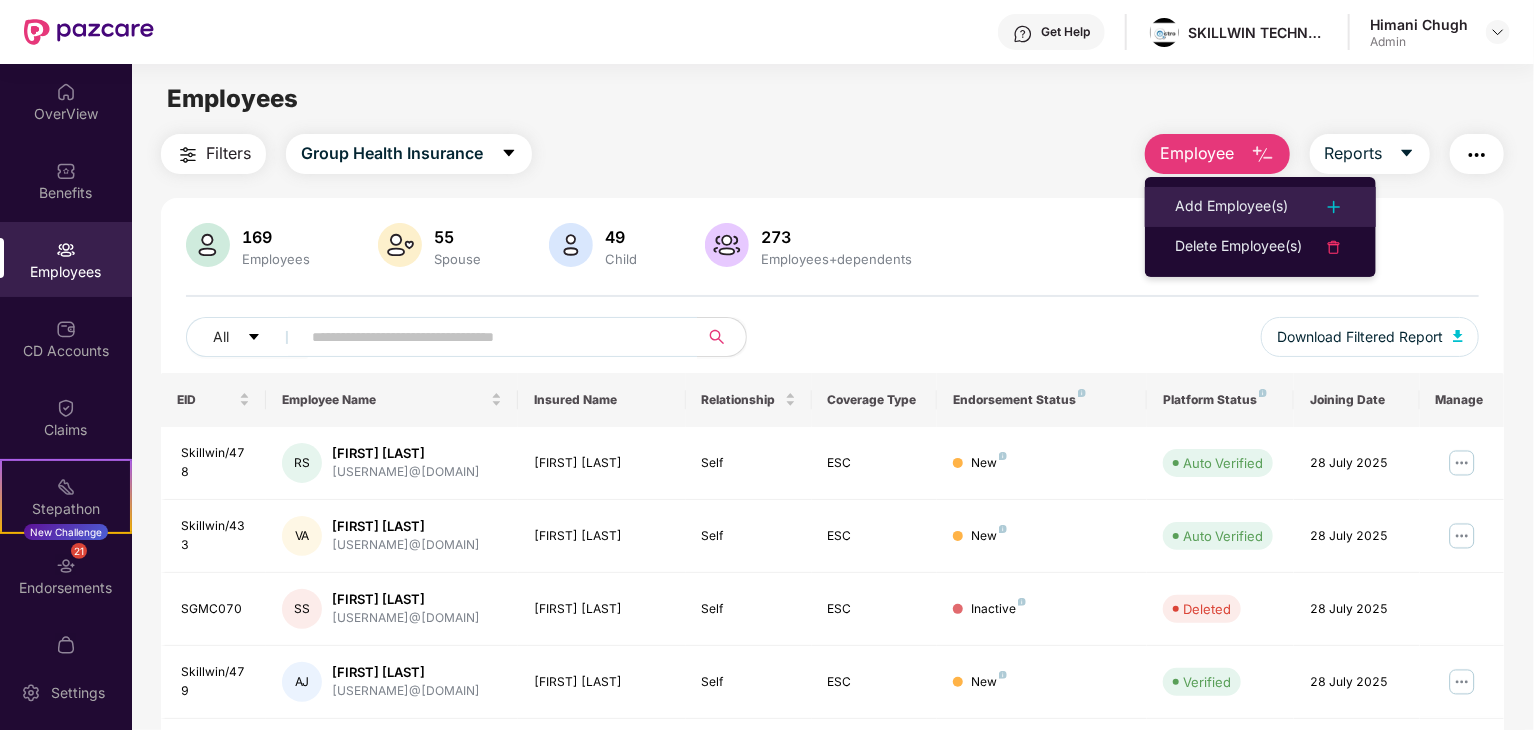 click on "Add Employee(s)" at bounding box center (1231, 207) 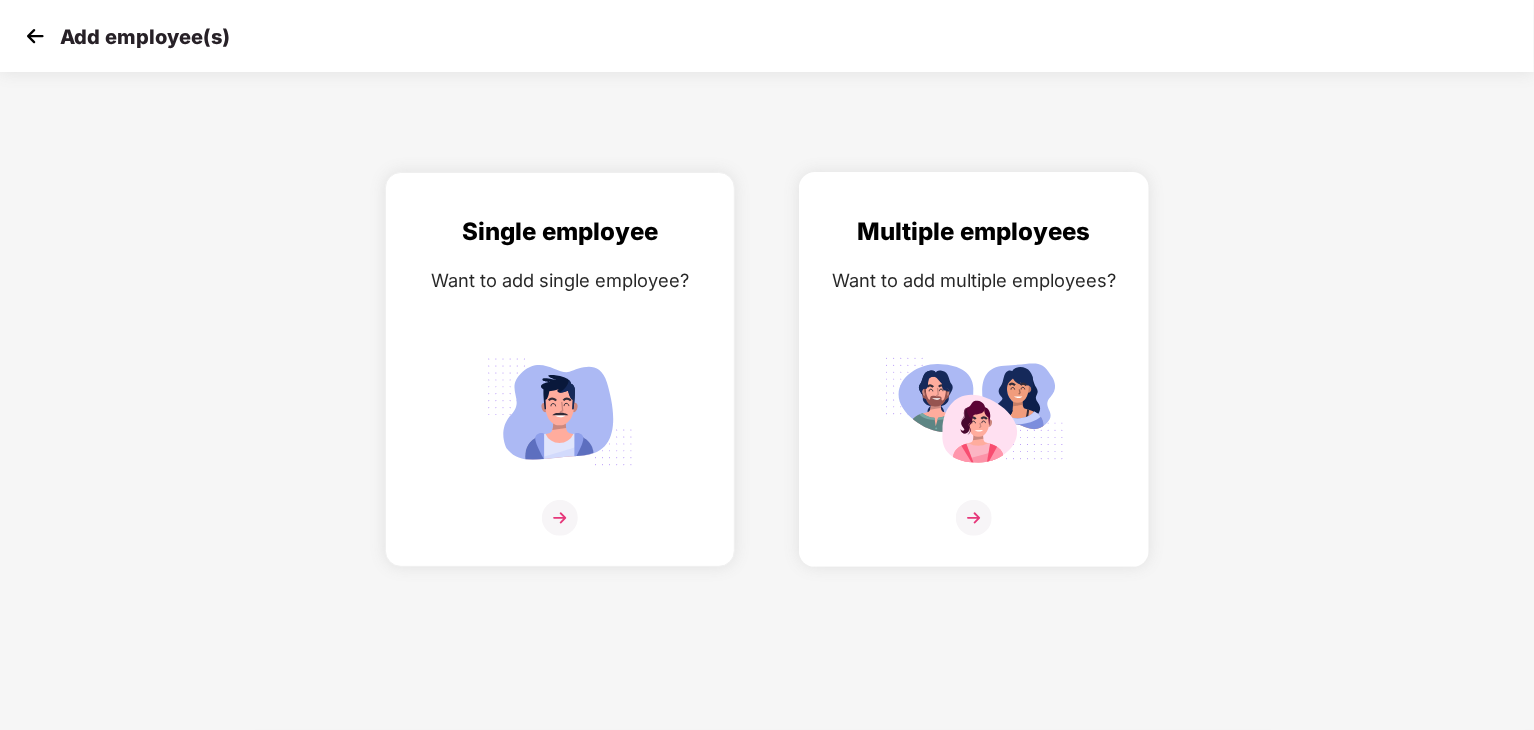 click at bounding box center [974, 411] 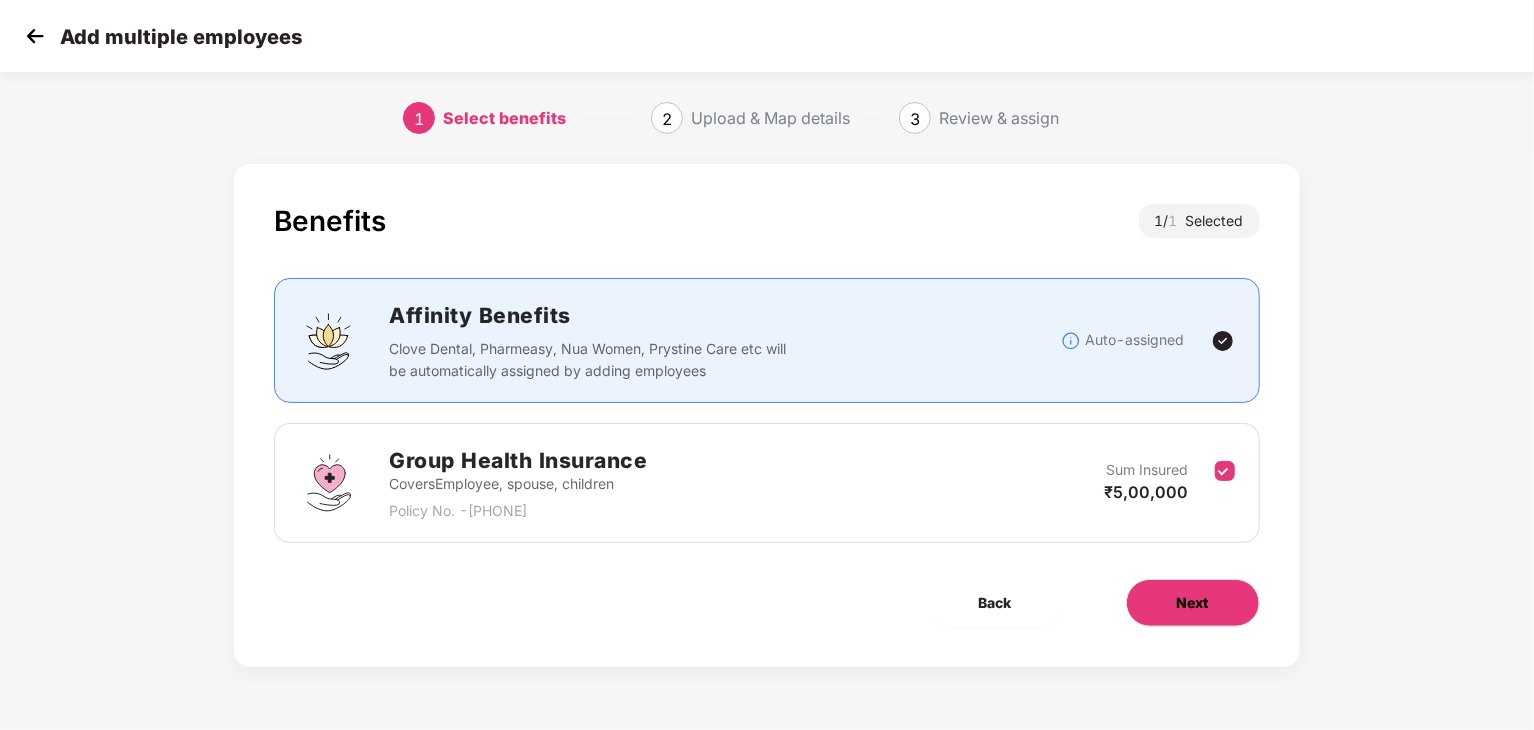 click on "Next" at bounding box center [1193, 603] 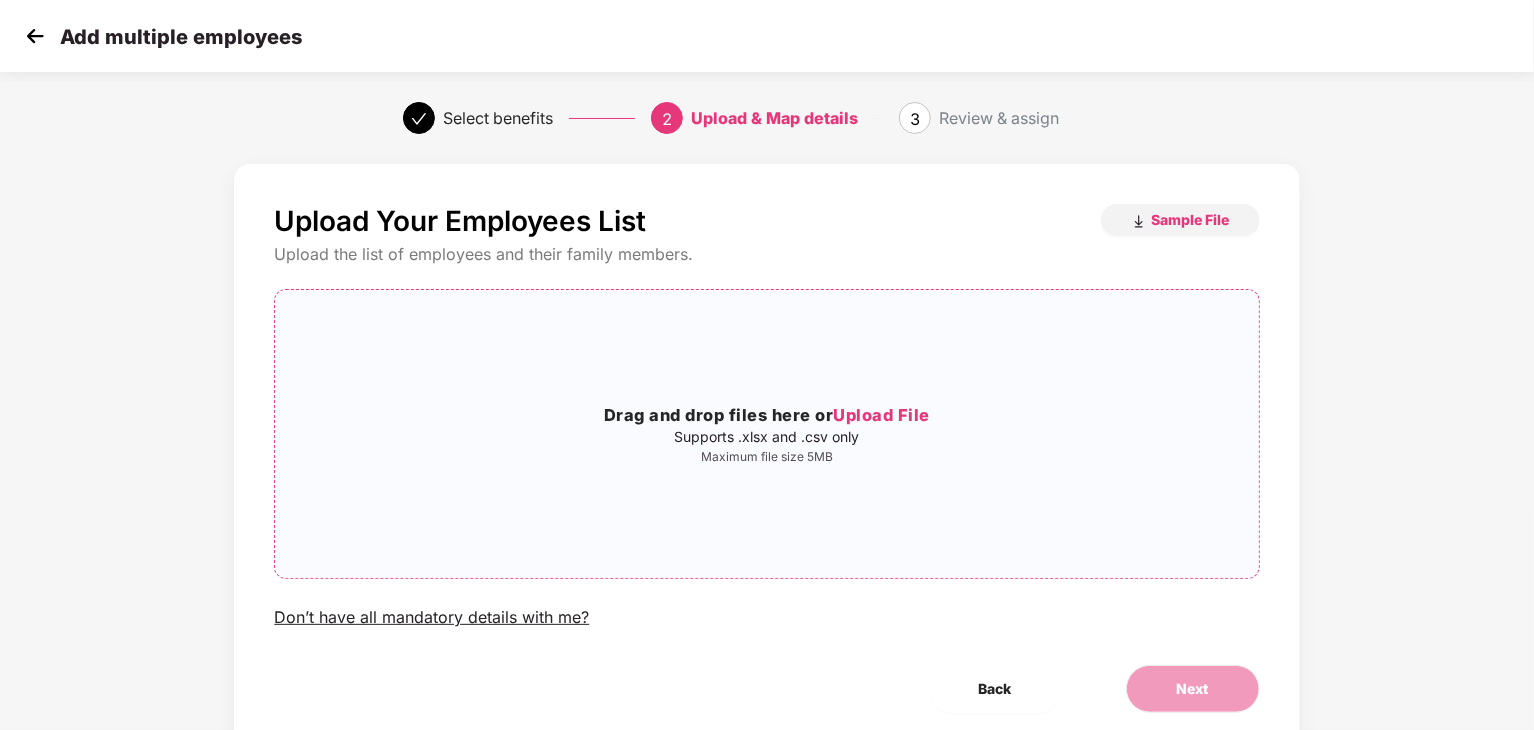 click on "Upload File" at bounding box center (881, 415) 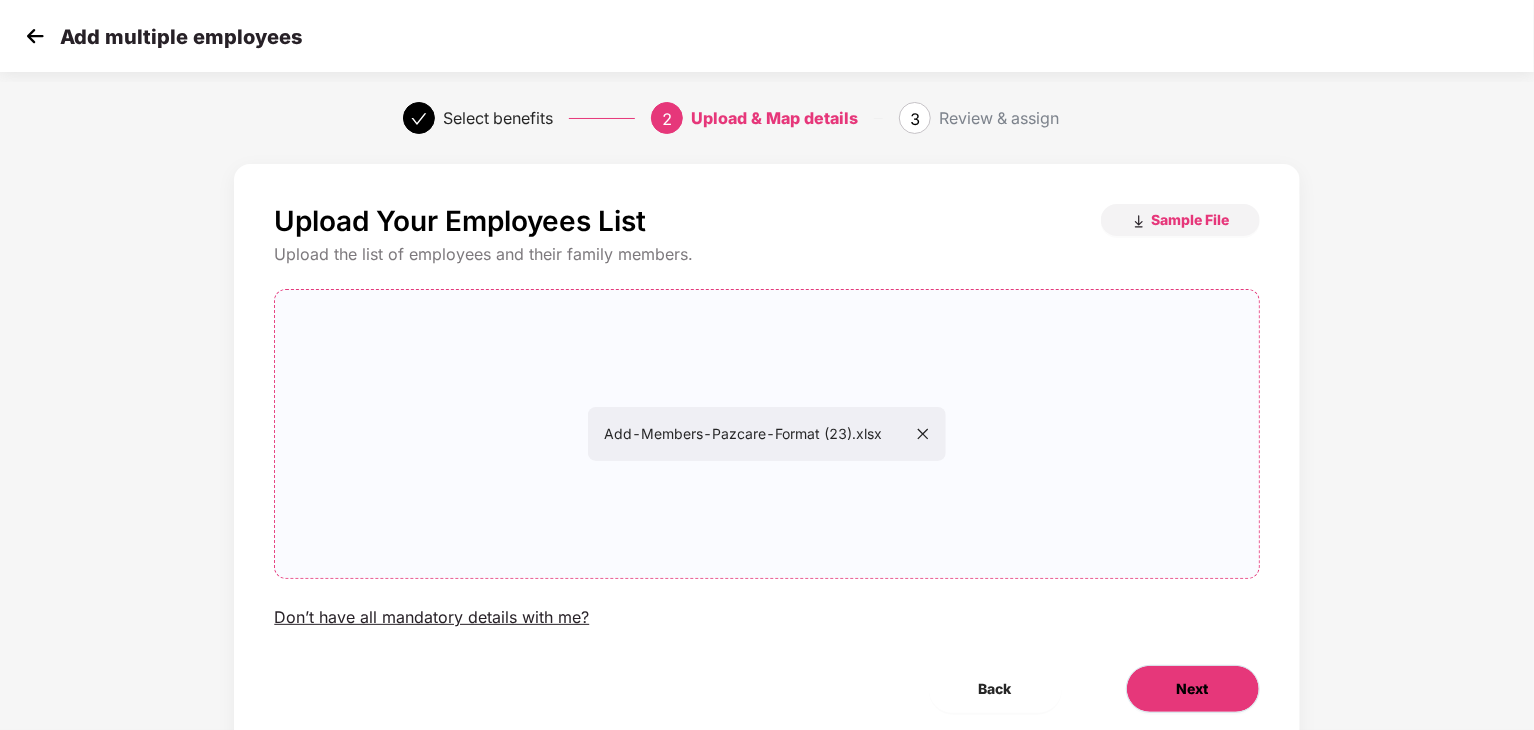 click on "Next" at bounding box center [1193, 689] 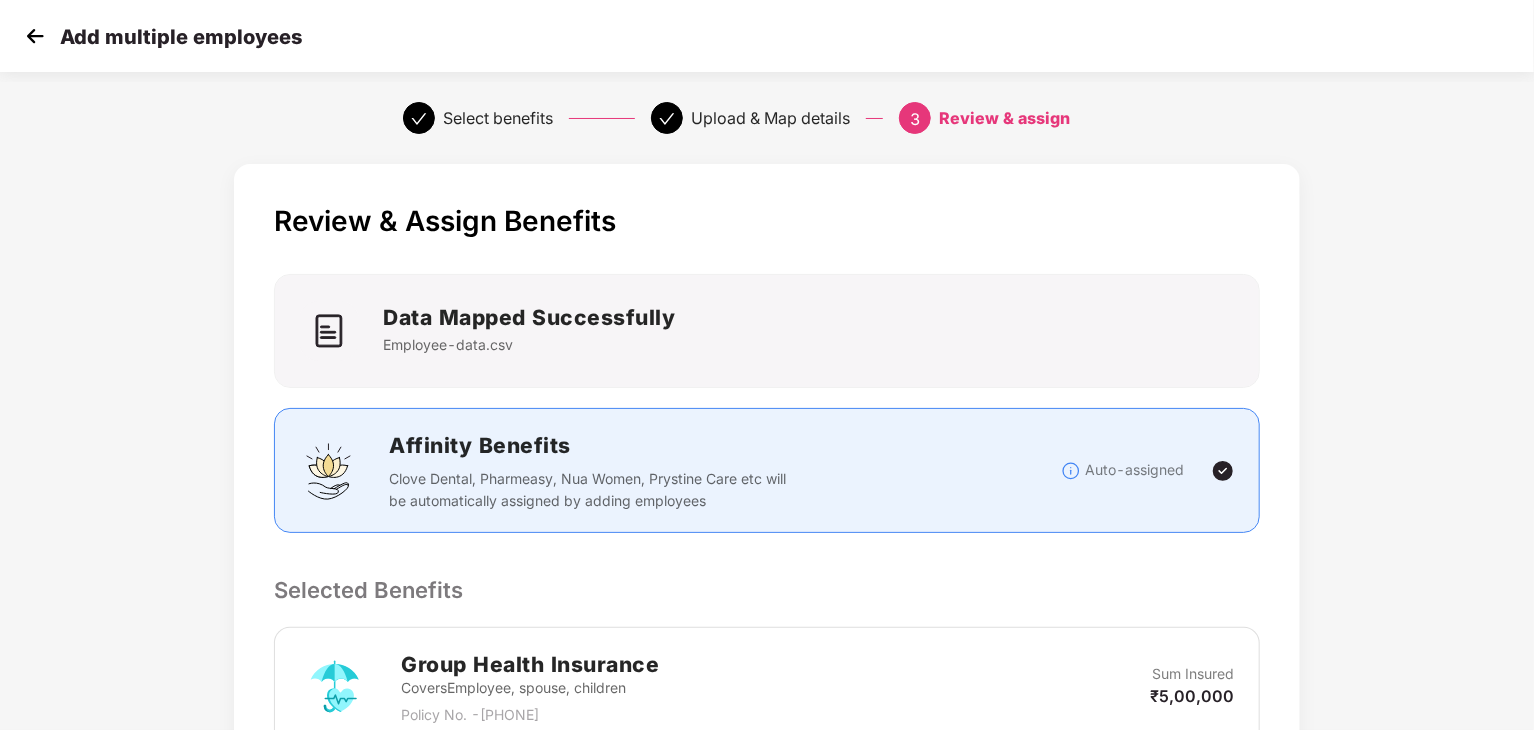 scroll, scrollTop: 577, scrollLeft: 0, axis: vertical 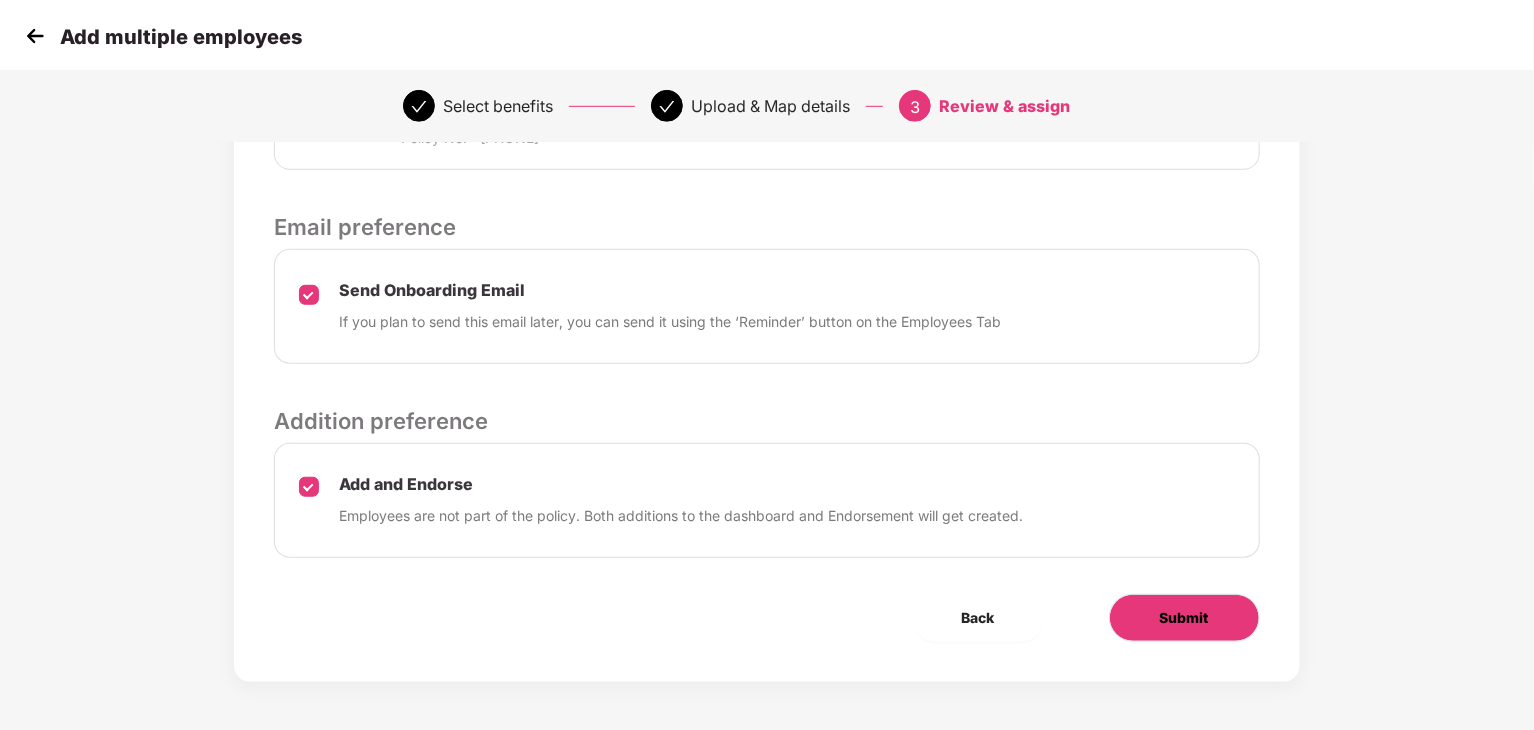 click on "Submit" at bounding box center [1184, 618] 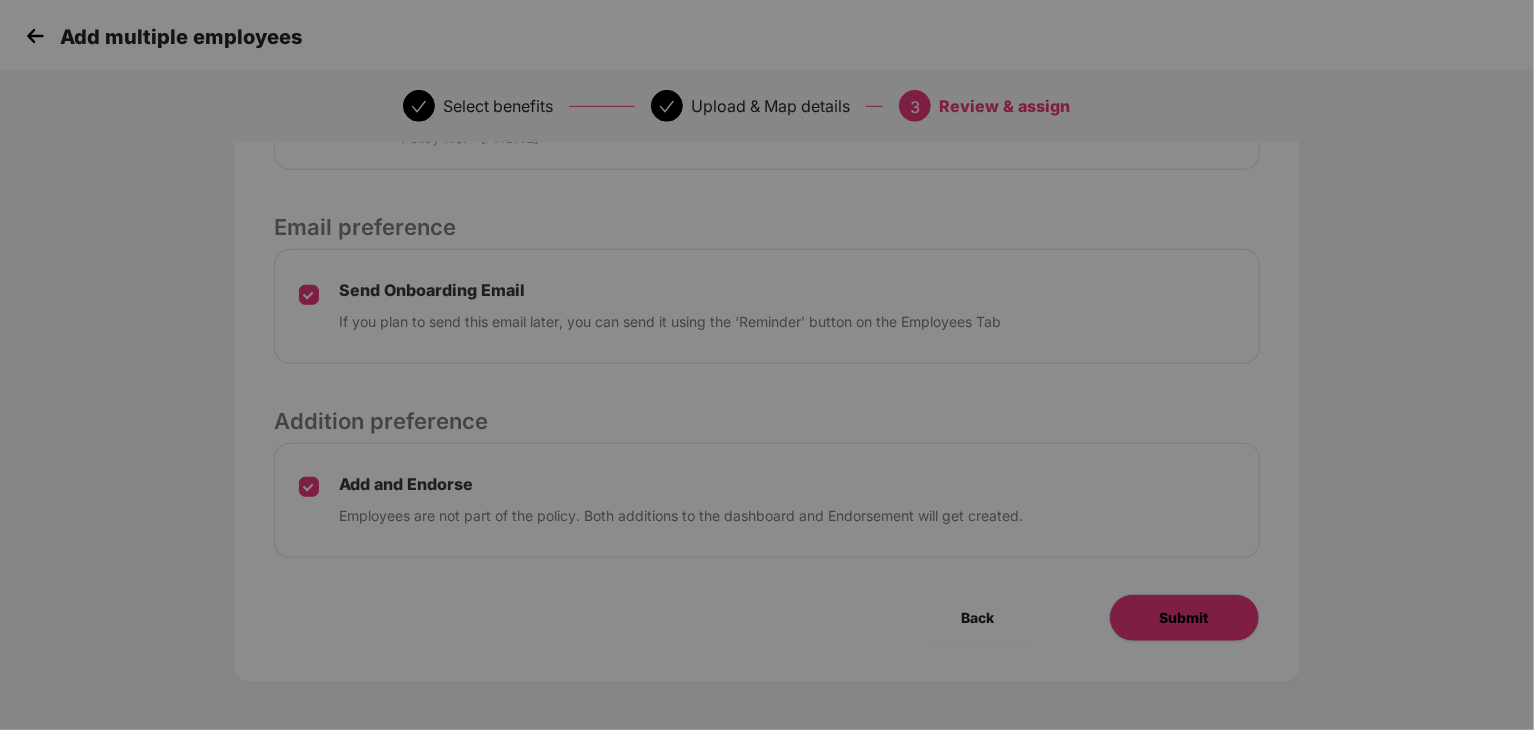 scroll, scrollTop: 0, scrollLeft: 0, axis: both 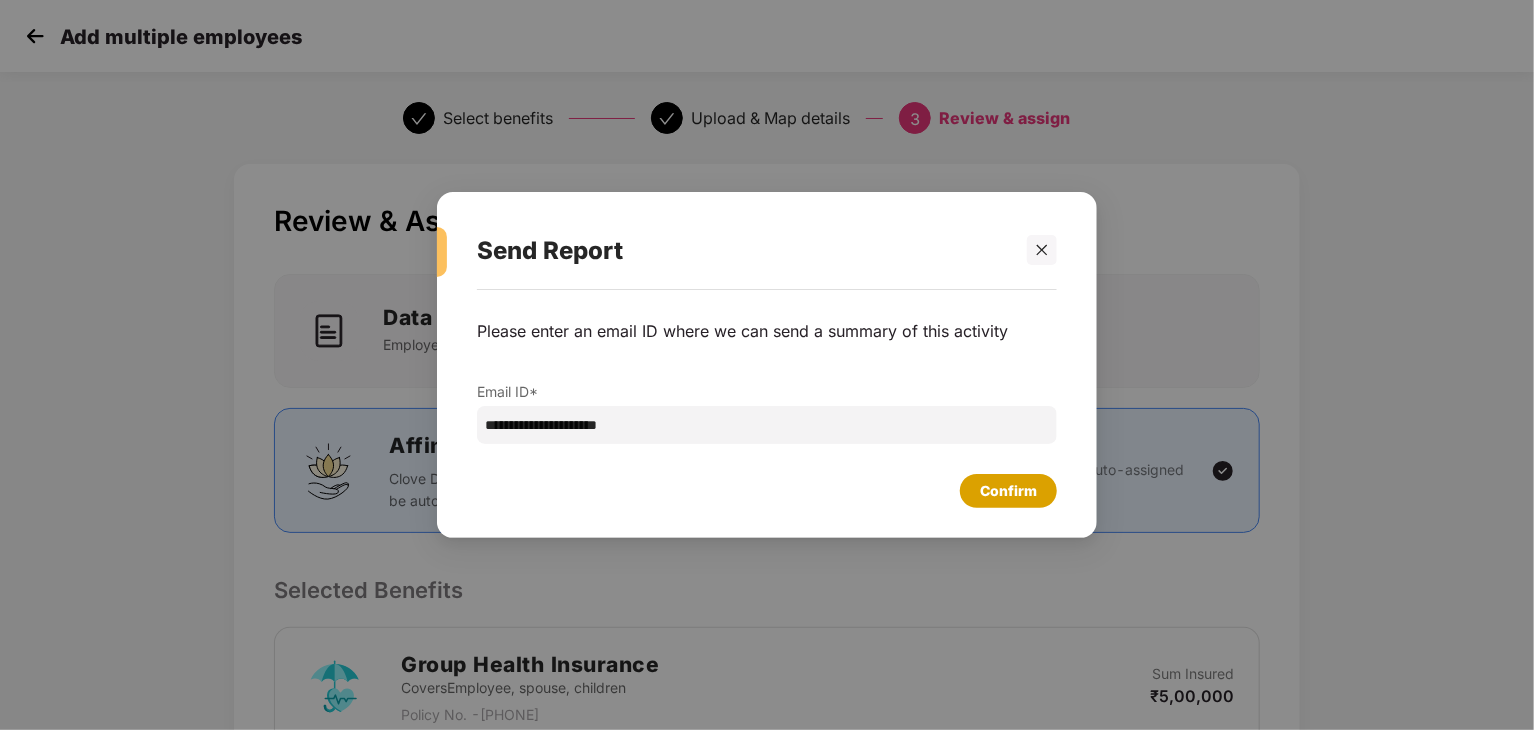 click on "Confirm" at bounding box center [1008, 491] 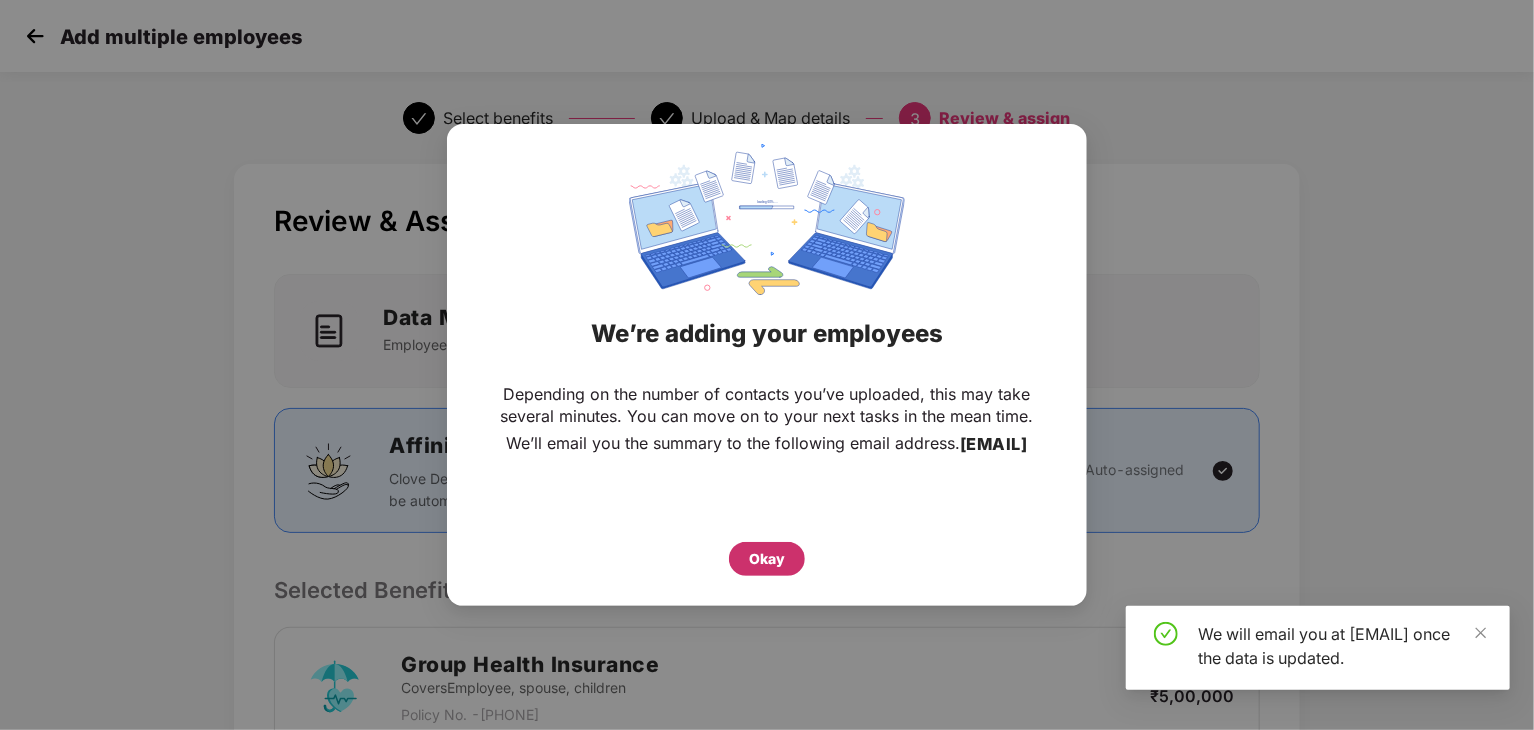 click on "Okay" at bounding box center (767, 559) 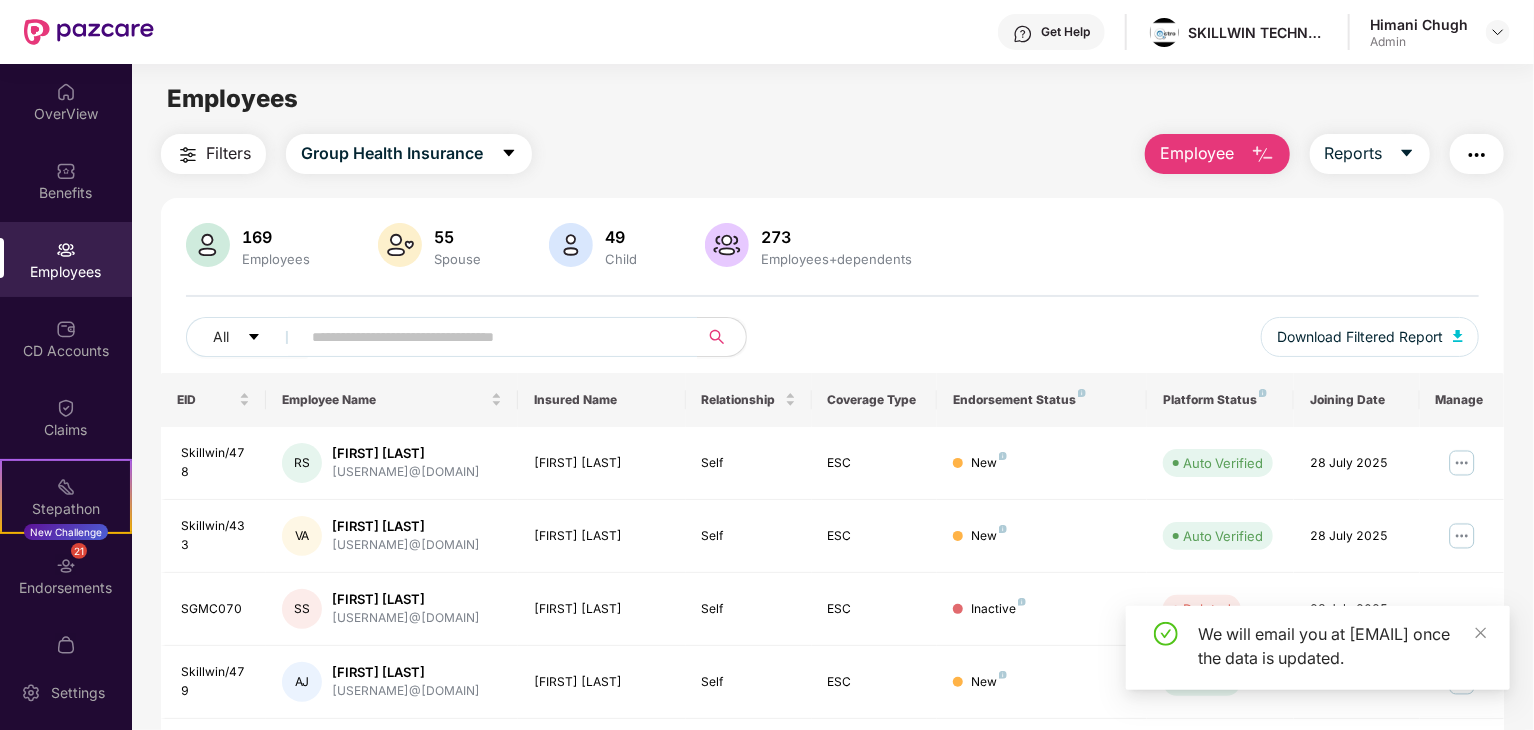 click on "We will email you at himani.chugh@octro.com once the data is updated." at bounding box center (1318, 648) 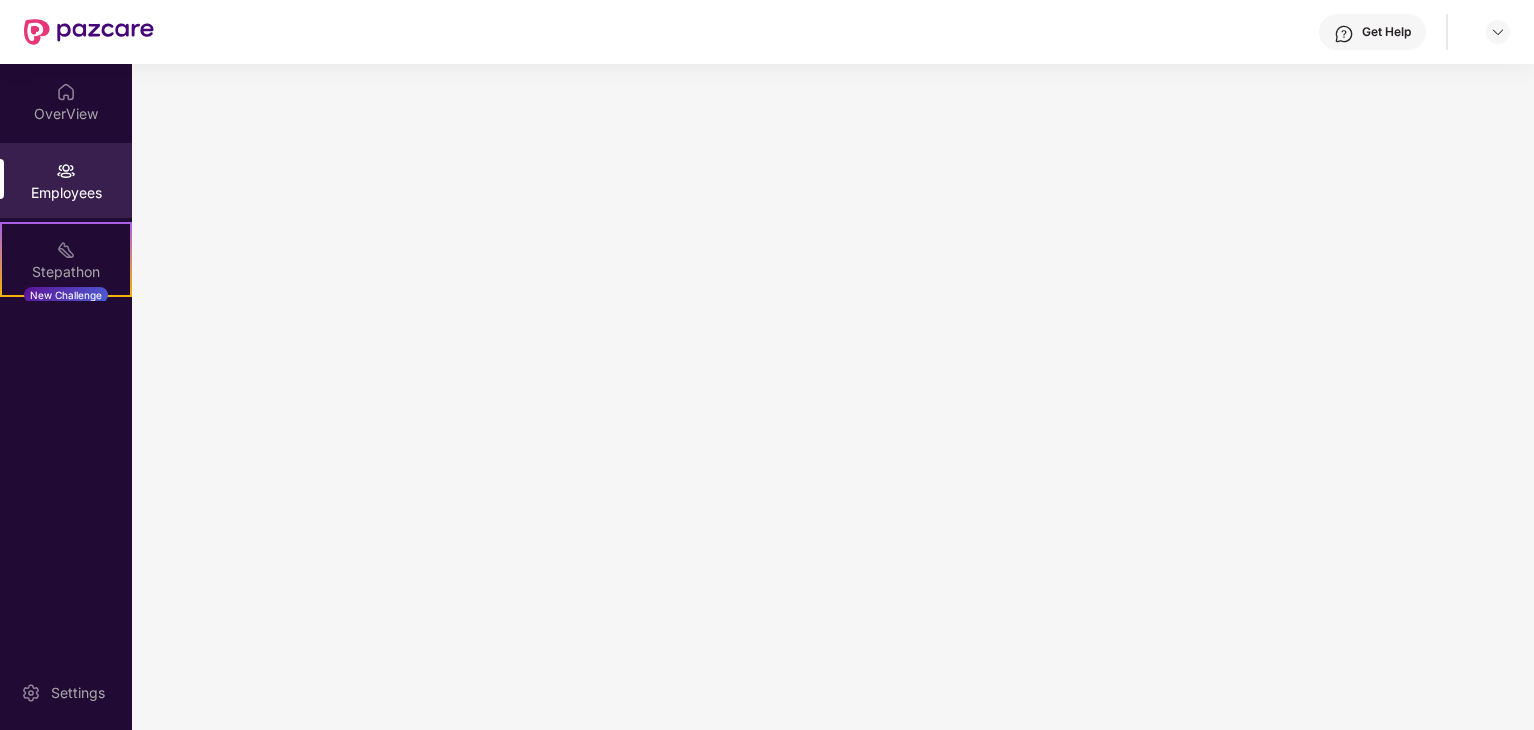 scroll, scrollTop: 0, scrollLeft: 0, axis: both 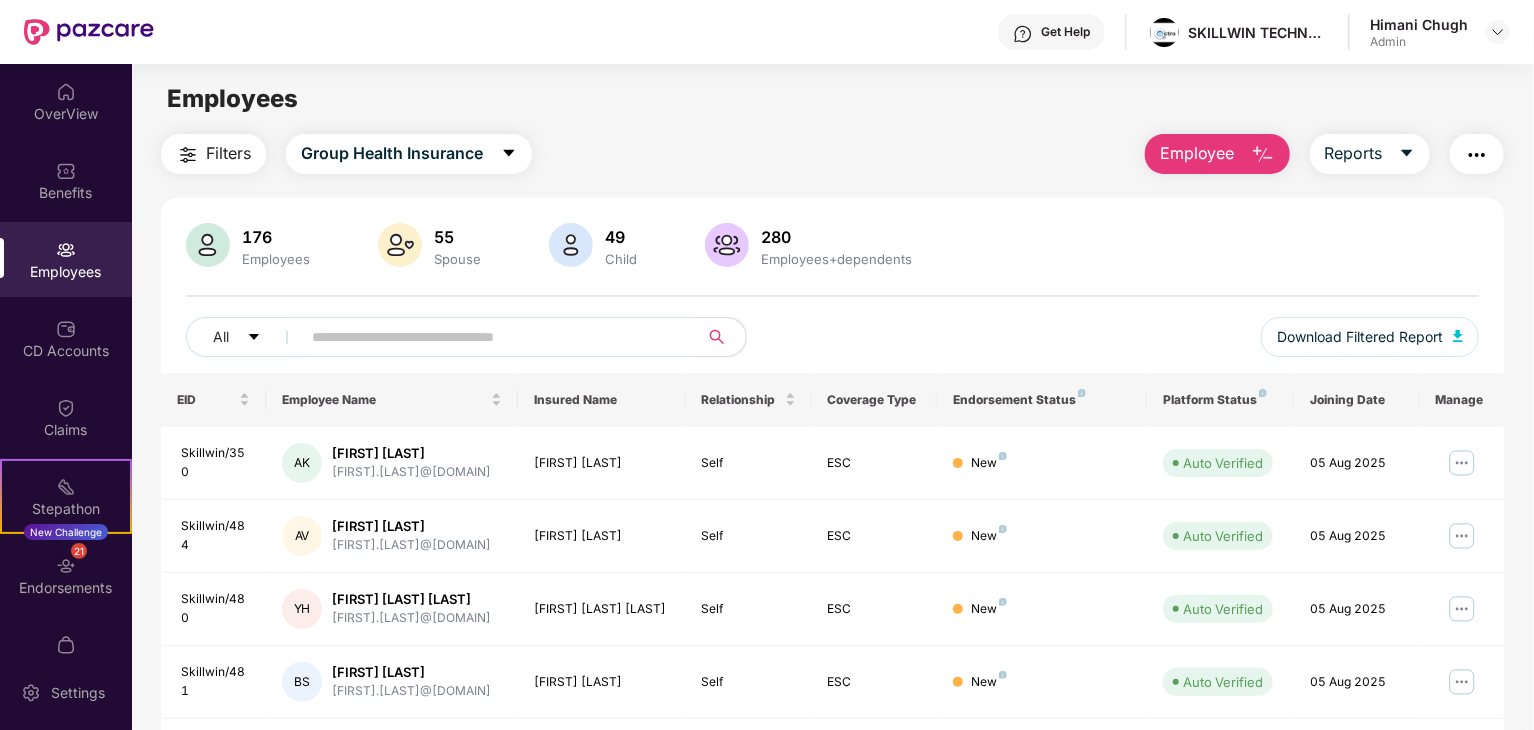 click on "Filters Group Health Insurance Employee  Reports 176 Employees 55 Spouse 49 Child 280 Employees+dependents All Download Filtered Report EID Employee Name Insured Name Relationship Coverage Type Endorsement Status Platform Status Joining Date Manage                   Skillwin/350 AK [FIRST] [LAST]   [FIRST].[LAST]@[DOMAIN] [FIRST] [LAST] Self ESC New Auto Verified 05 Aug 2025 Skillwin/484 AV [FIRST] [LAST]   [FIRST].[LAST]@[DOMAIN] [FIRST] [LAST] Self ESC New Auto Verified 05 Aug 2025 Skillwin/480 YH [FIRST] [LAST] [LAST]   [FIRST].[LAST]@[DOMAIN] [FIRST] [LAST] [LAST] Self ESC New Auto Verified 05 Aug 2025 Skillwin/481 BS [FIRST] [LAST]   [FIRST].[LAST]@[DOMAIN] [FIRST] [LAST] Self ESC New Auto Verified 05 Aug 2025 Skillwin/482 GA [FIRST] [LAST]   [FIRST].[LAST]@[DOMAIN] [FIRST] [LAST] Self ESC New Auto Verified 05 Aug 2025 Skillwin/474 R [FIRST]   [FIRST].[LAST]@[DOMAIN] [FIRST]  Self ESC New Auto Verified 05 Aug 2025 Skillwin/478 RS [FIRST] [LAST] [LAST]   [FIRST].[LAST]@[DOMAIN] [FIRST] [LAST] [LAST]" at bounding box center [832, 681] 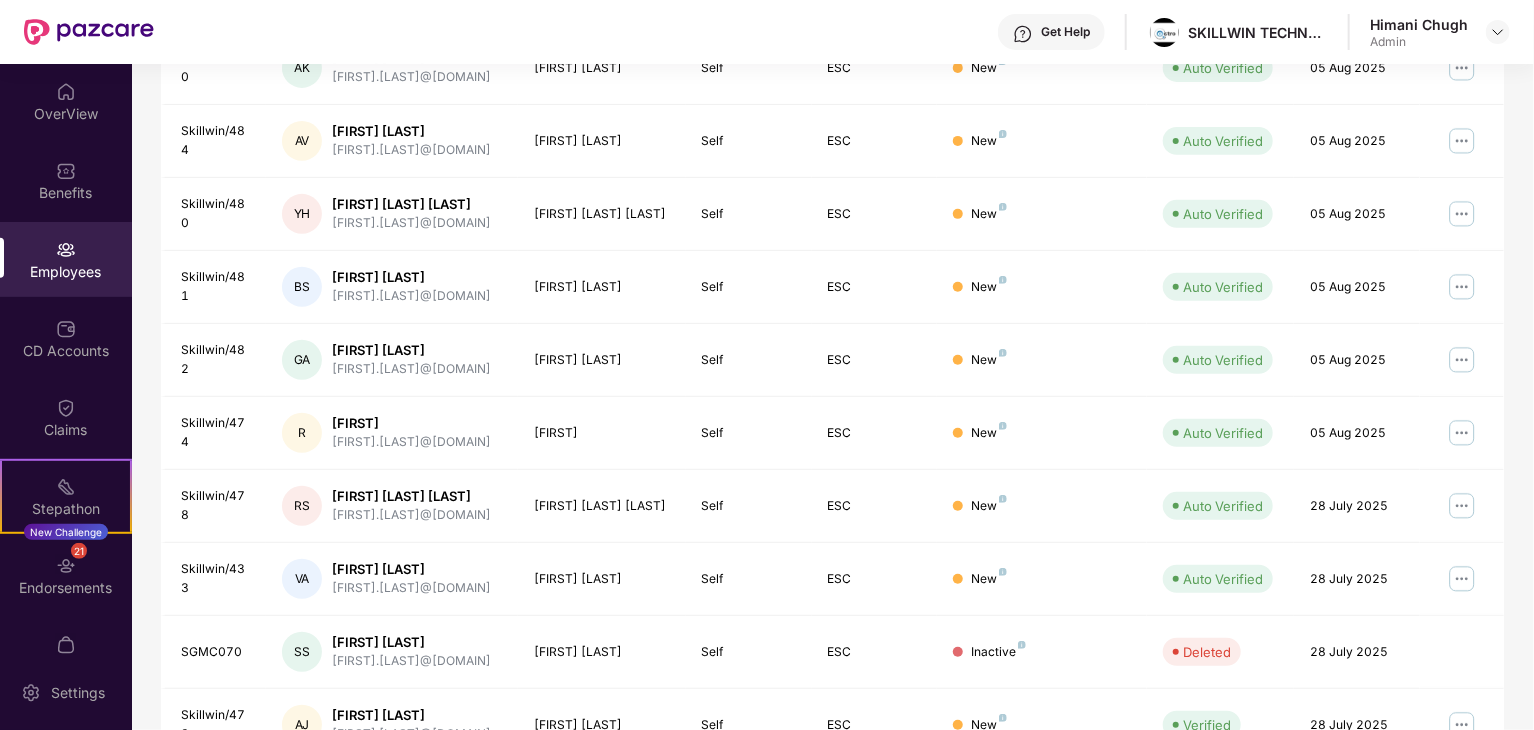 scroll, scrollTop: 400, scrollLeft: 0, axis: vertical 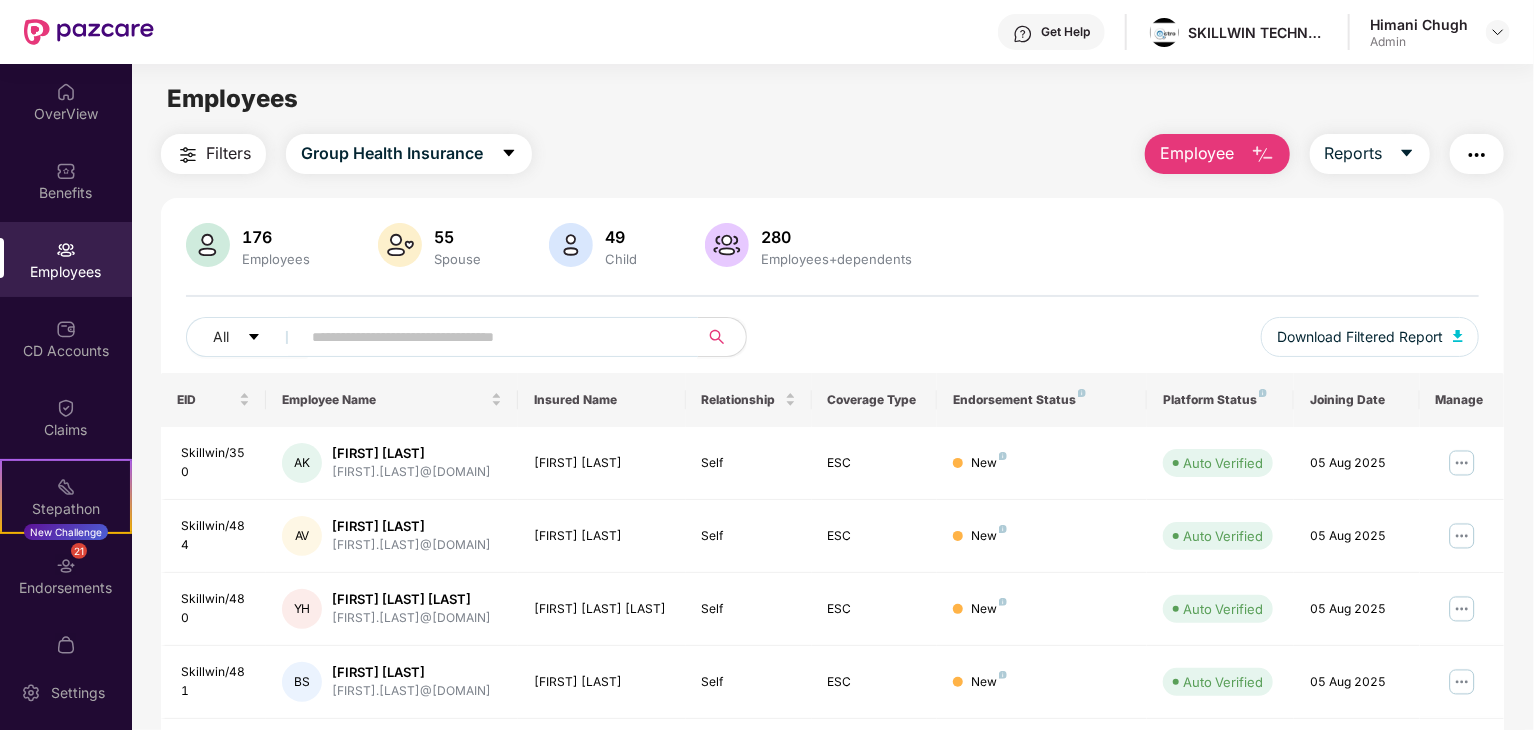 click at bounding box center [491, 337] 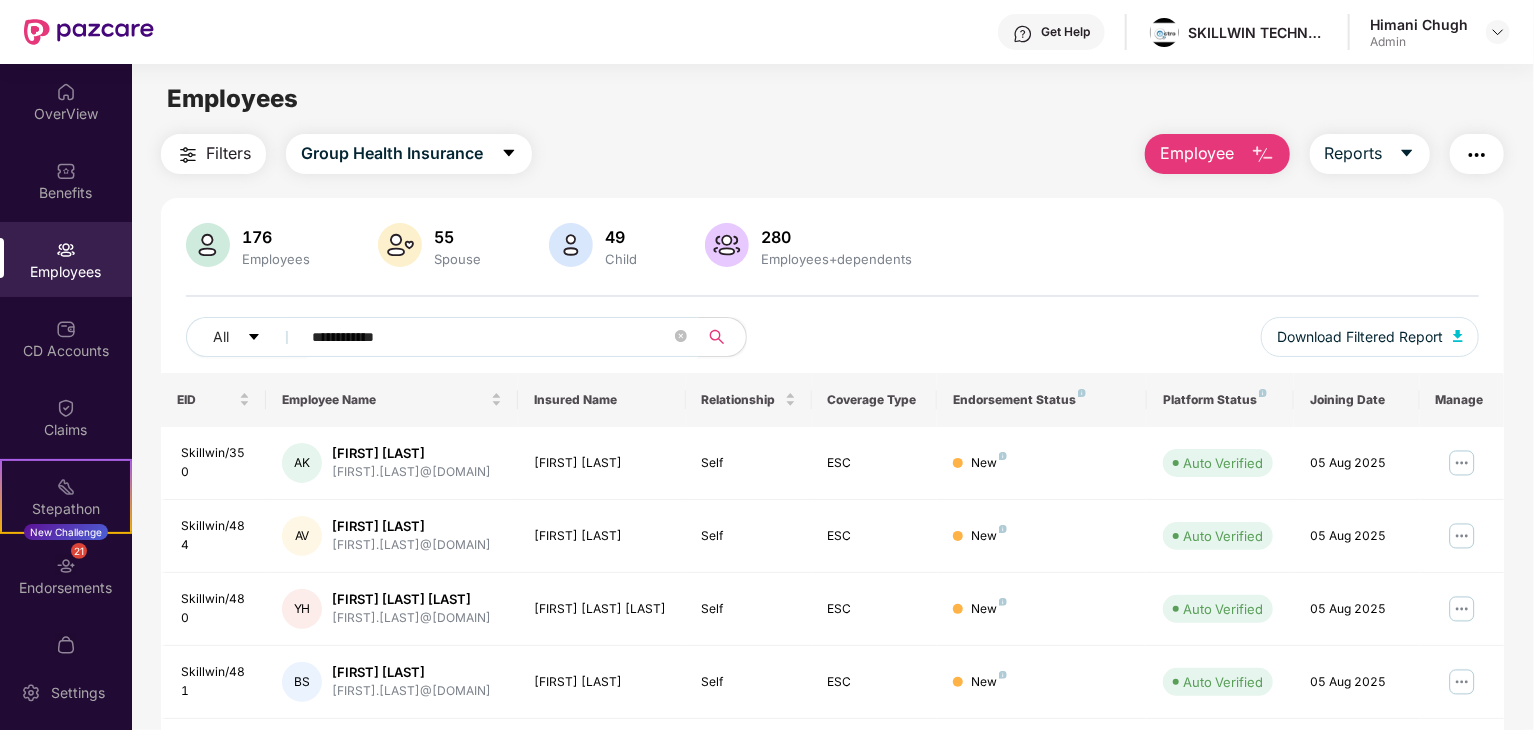 type on "**********" 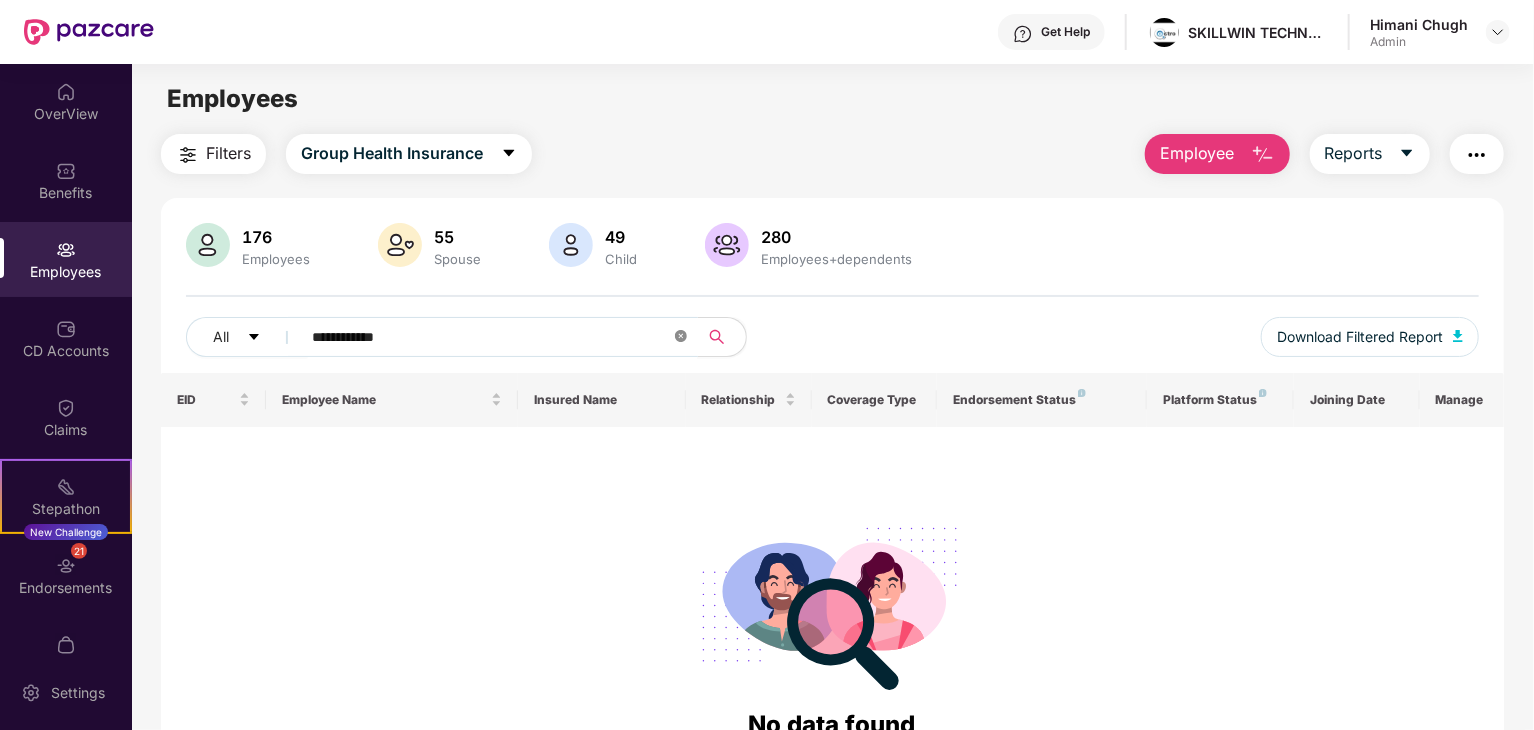 click 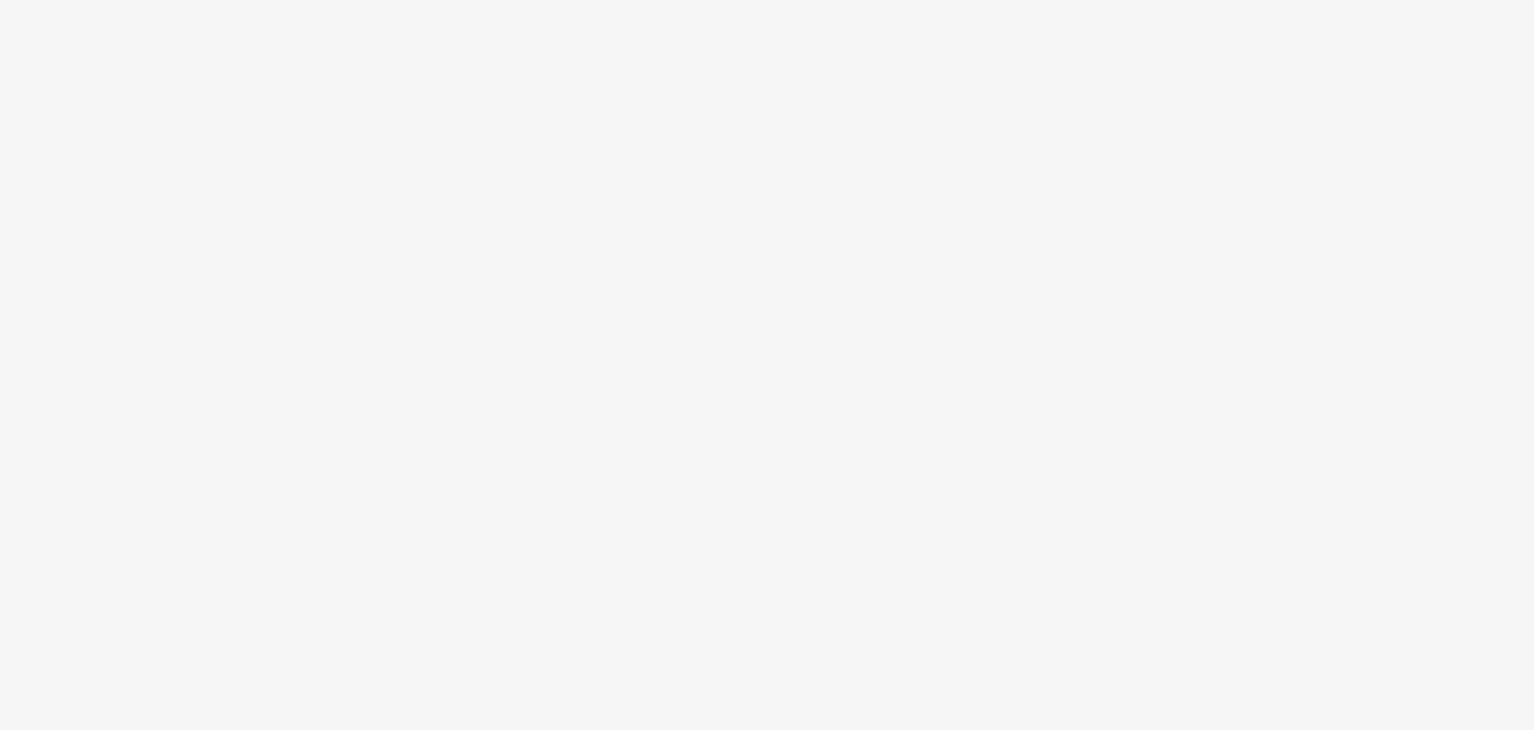scroll, scrollTop: 0, scrollLeft: 0, axis: both 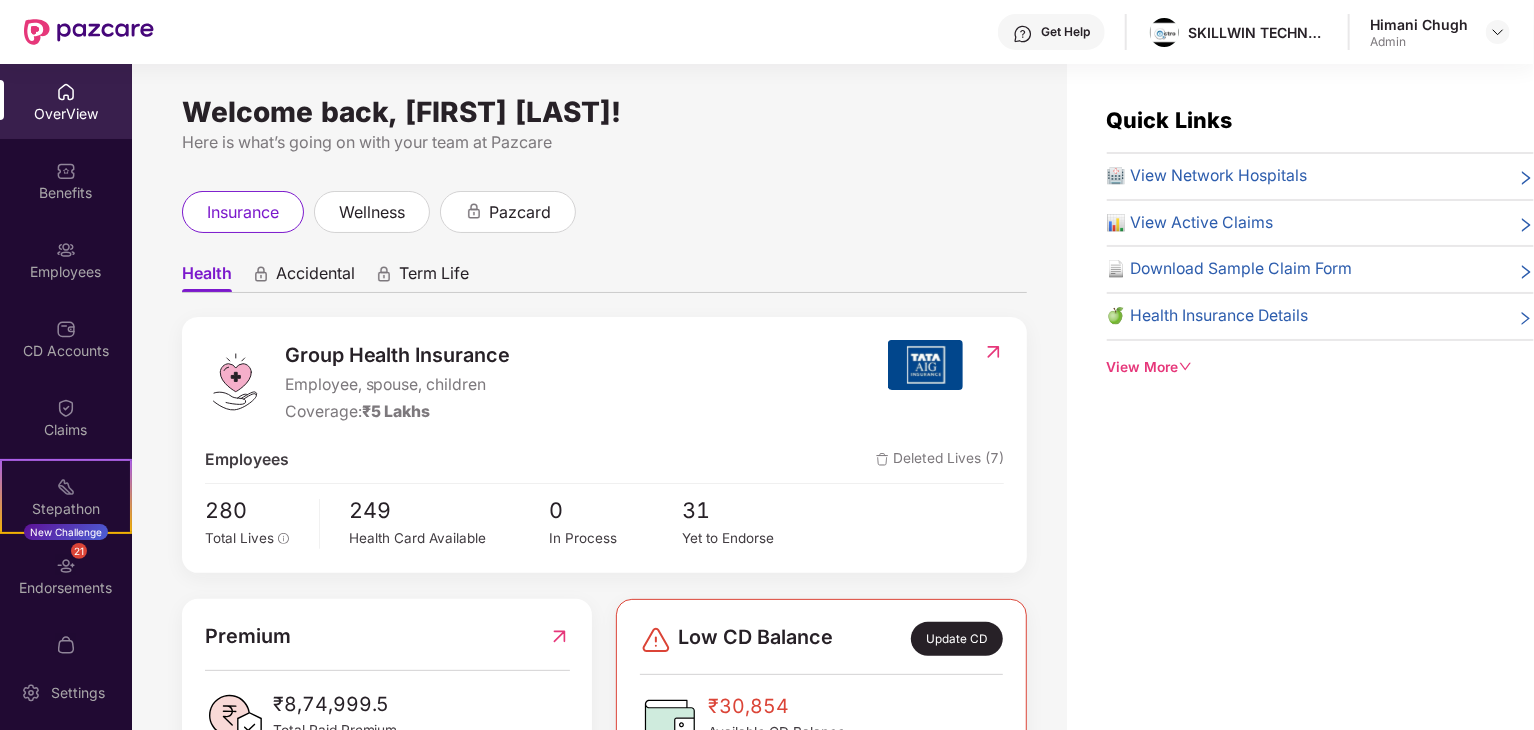 click on "Health   Accidental   Term Life Group Health Insurance Employee, spouse, children Coverage:  ₹5 Lakhs Employees   Deleted Lives (7) 280 Total Lives 249 Health Card Available 0 In Process 31 Yet to Endorse Premium ₹8,74,999.5 Total Paid Premium Low CD Balance Update CD ₹30,854 Available CD Balance Claim Update Total Claims Raised 4 Initiated Claims (3) In Process 2 Approved 0 IR Raised 0 Rejected 0 Settled 1 Uninitiated Claims (1)" at bounding box center (604, 714) 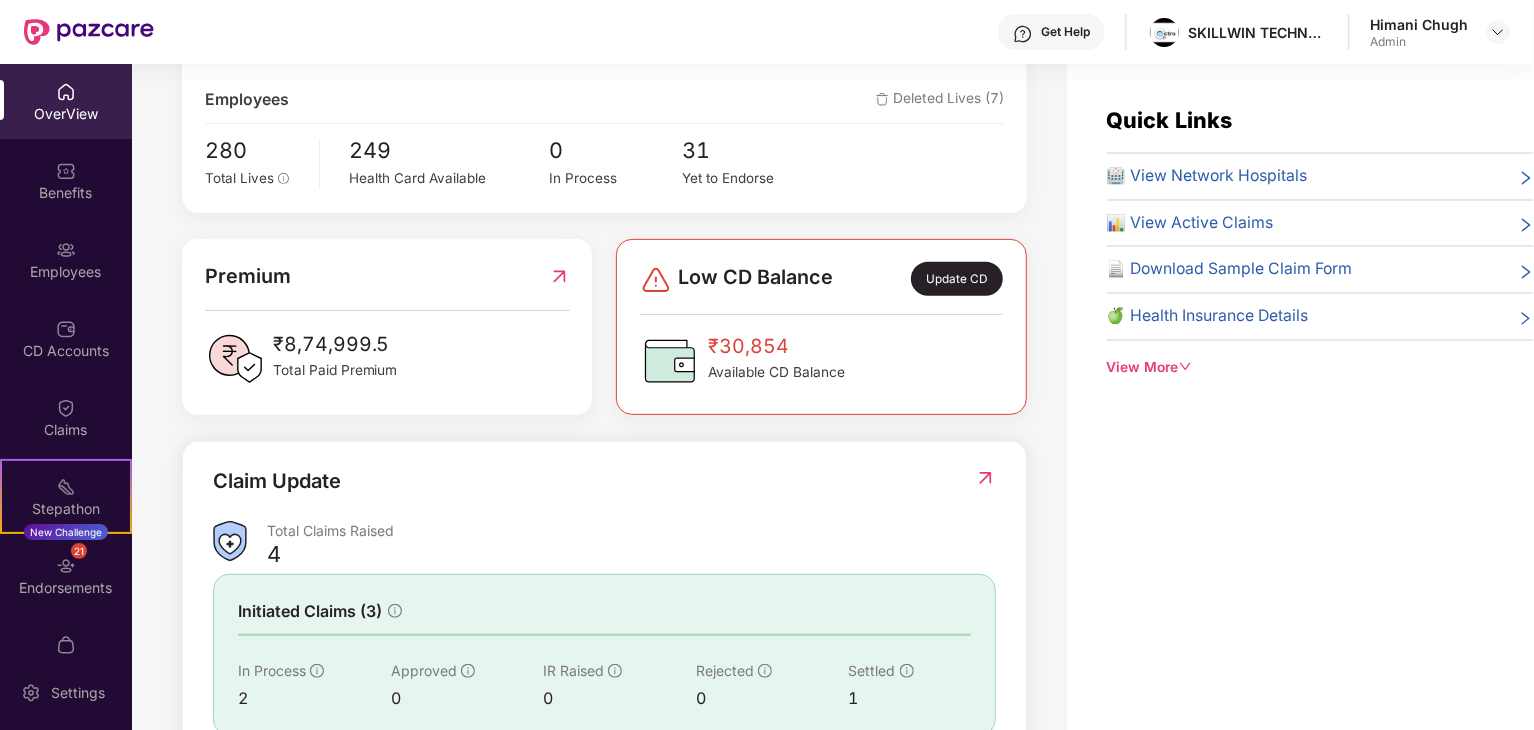 scroll, scrollTop: 499, scrollLeft: 0, axis: vertical 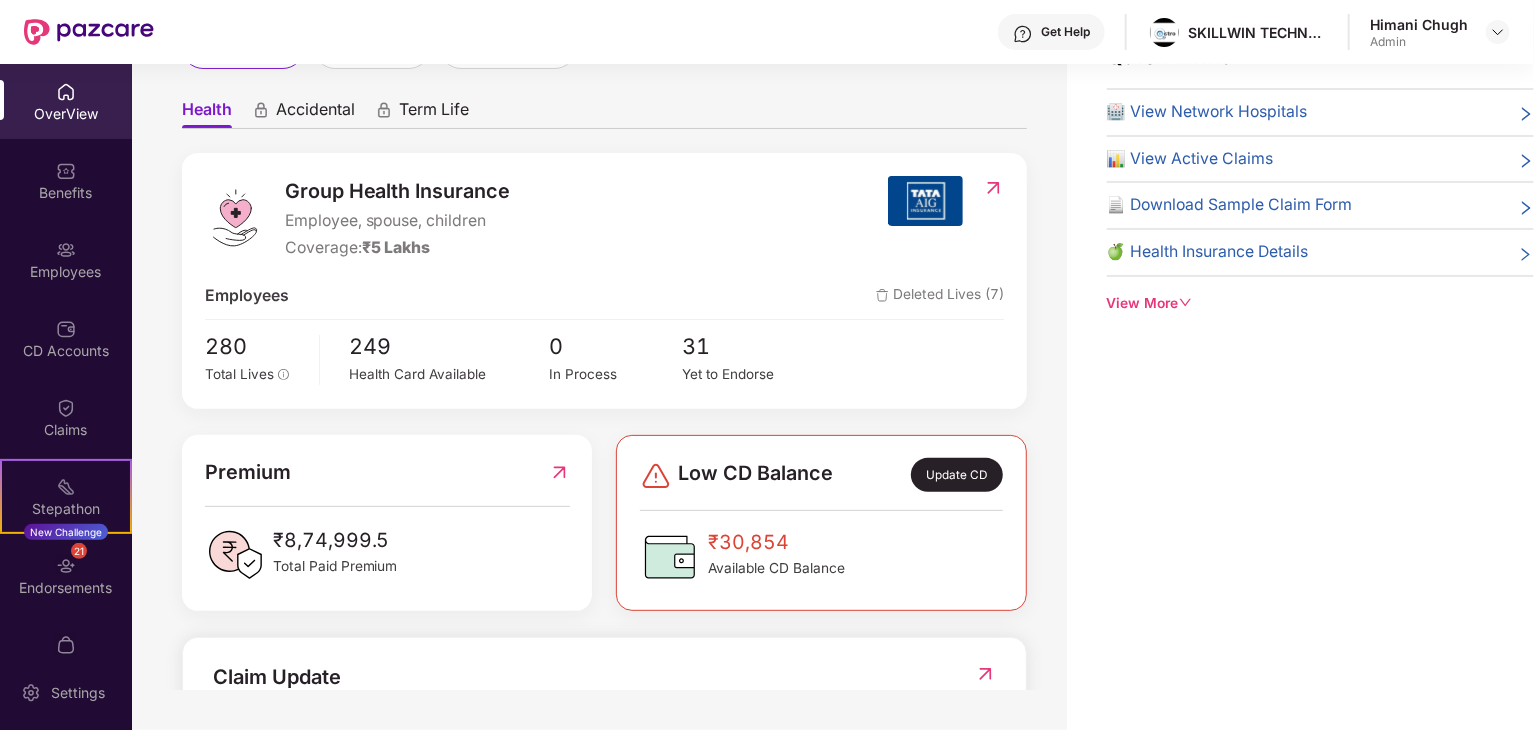 click on "Deleted Lives (7)" at bounding box center [940, 296] 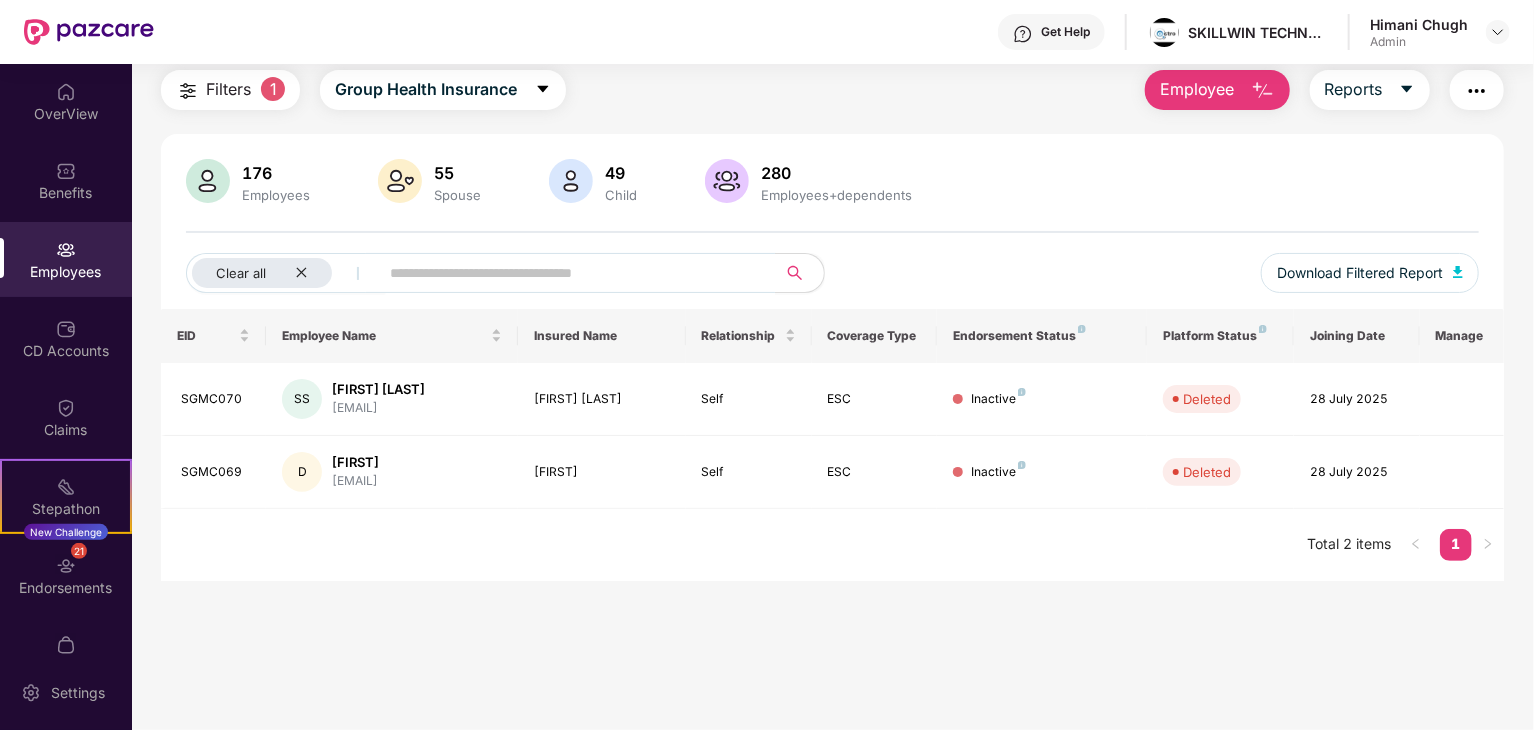 click at bounding box center [66, 250] 